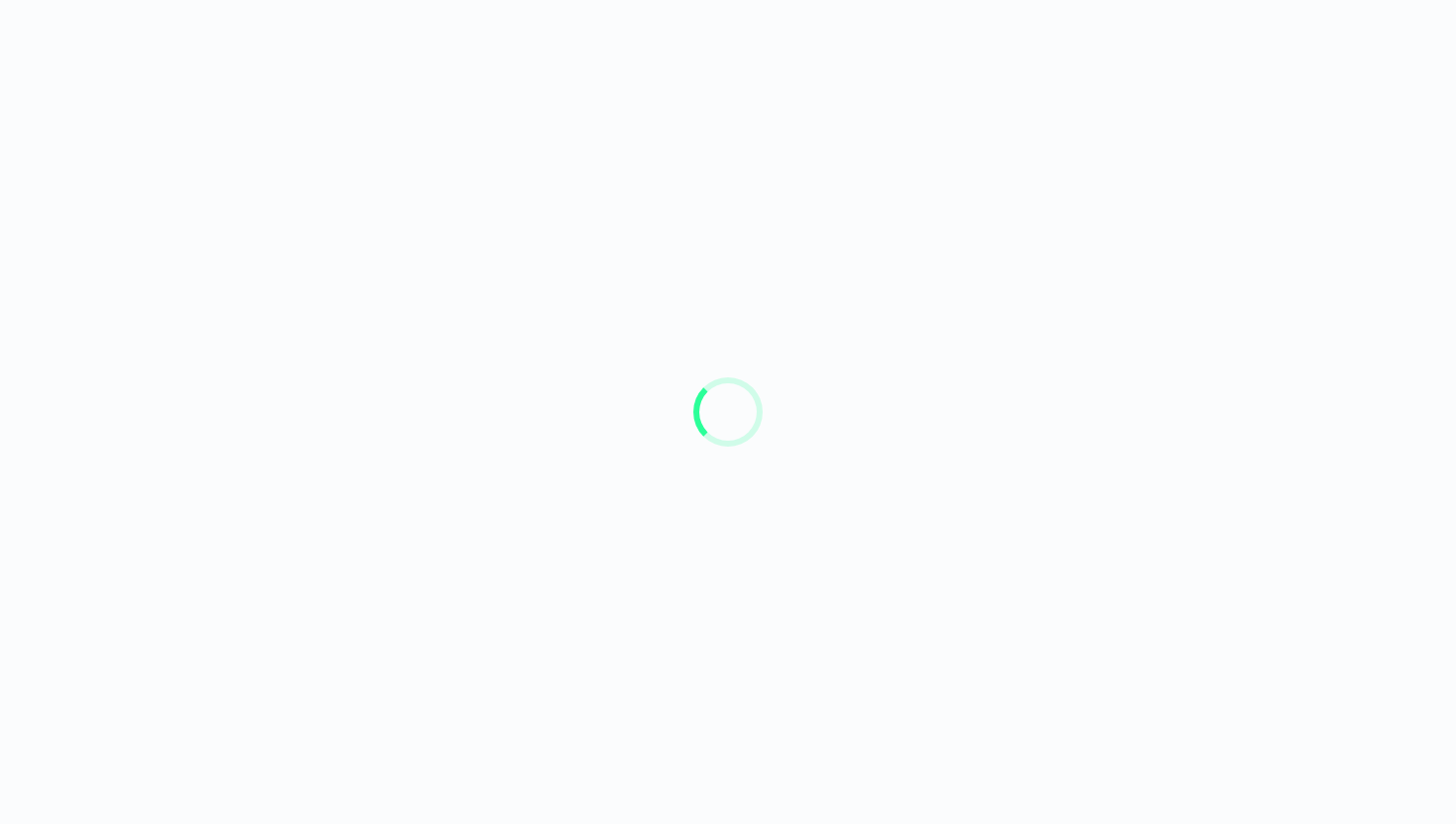 scroll, scrollTop: 0, scrollLeft: 0, axis: both 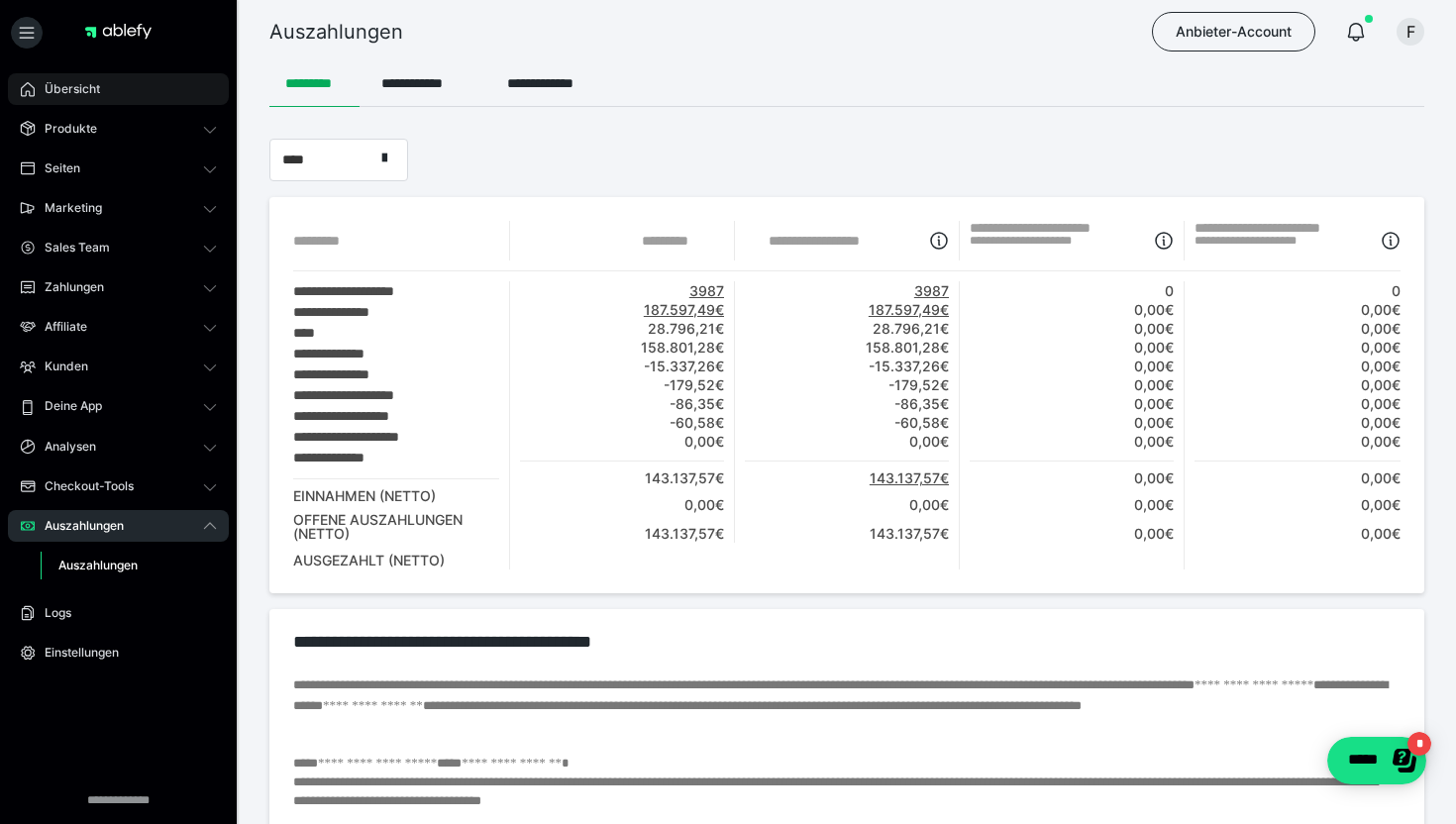 click on "Übersicht" at bounding box center (65, 89) 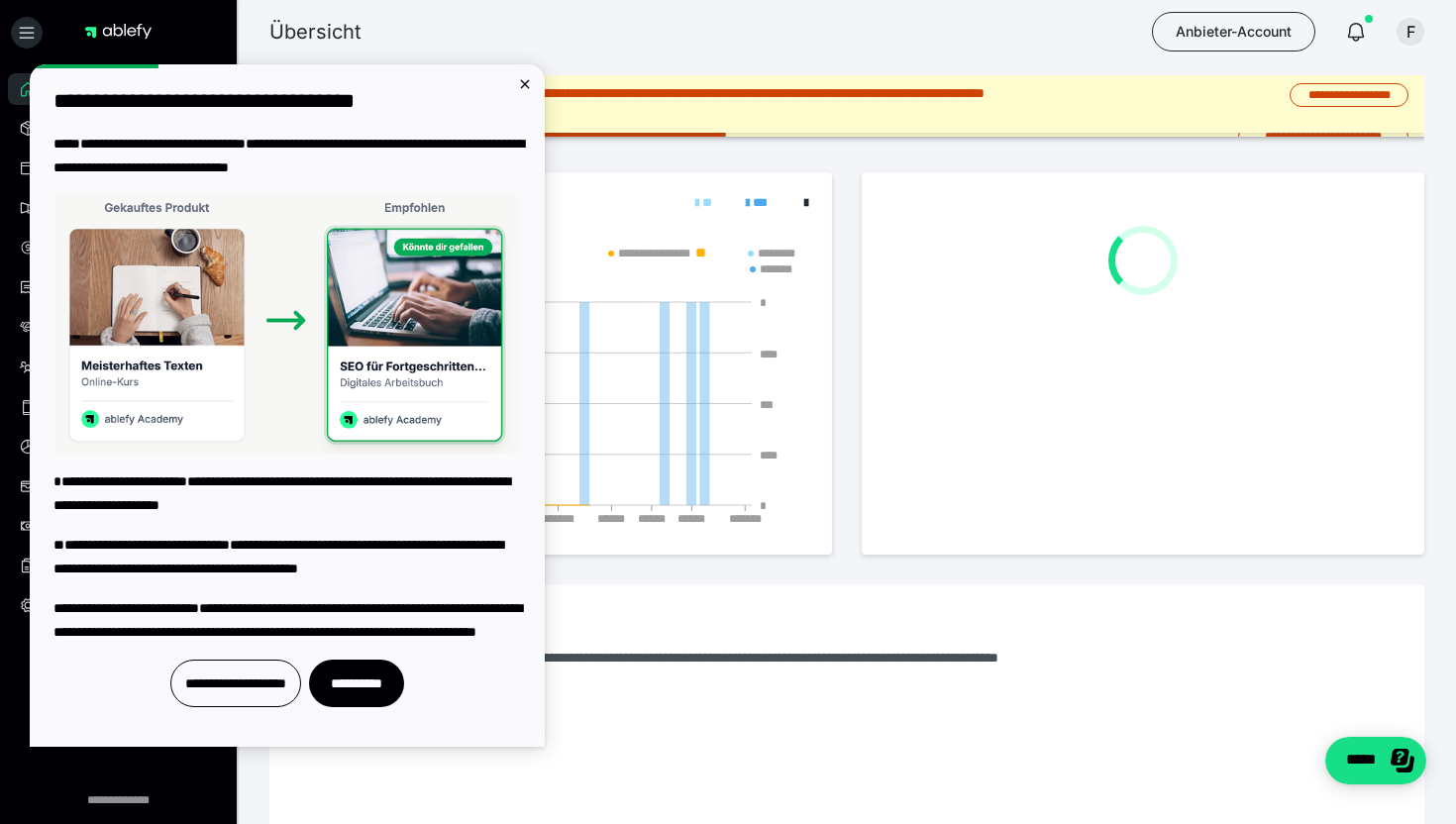scroll, scrollTop: 0, scrollLeft: 0, axis: both 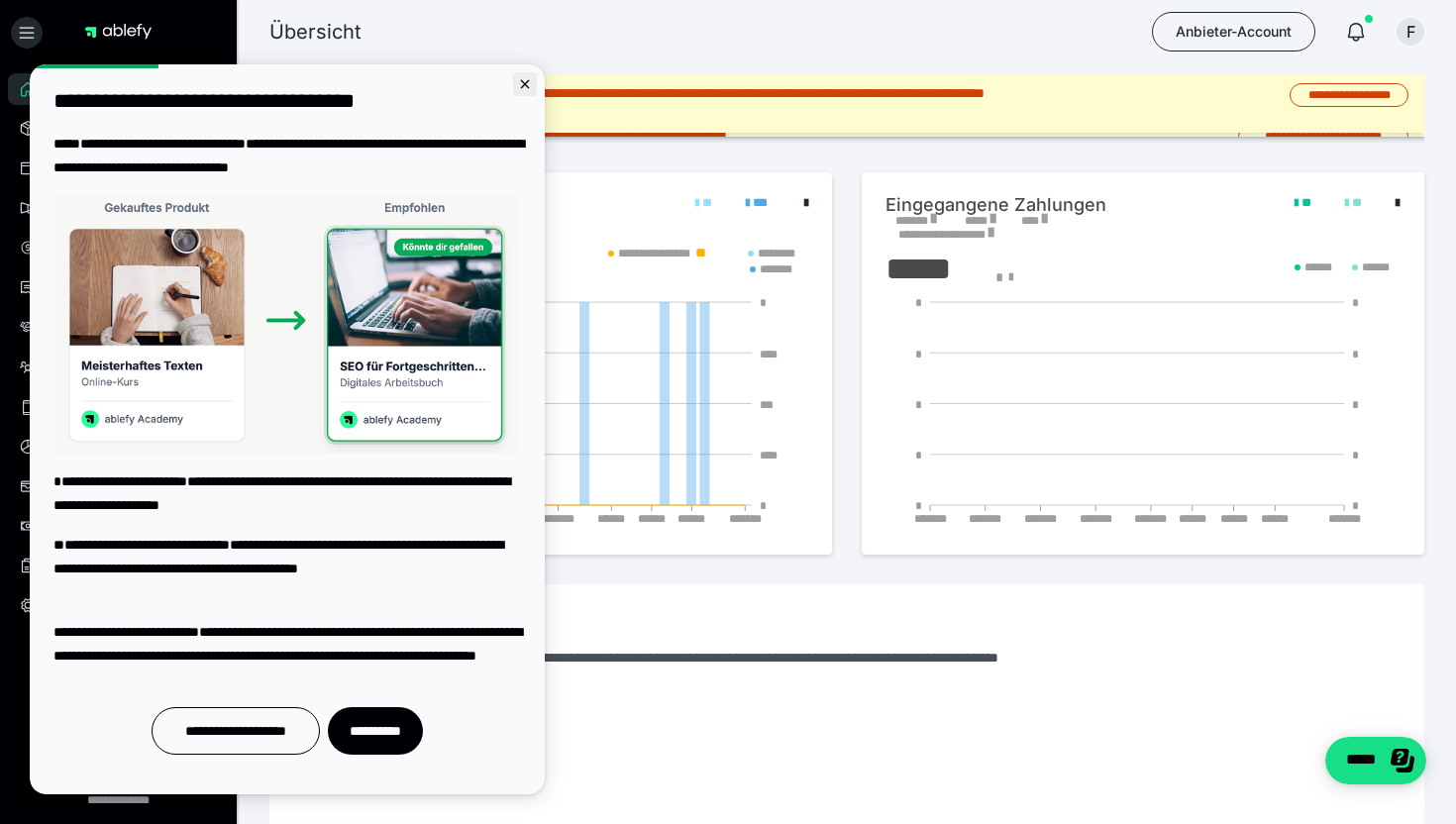 click 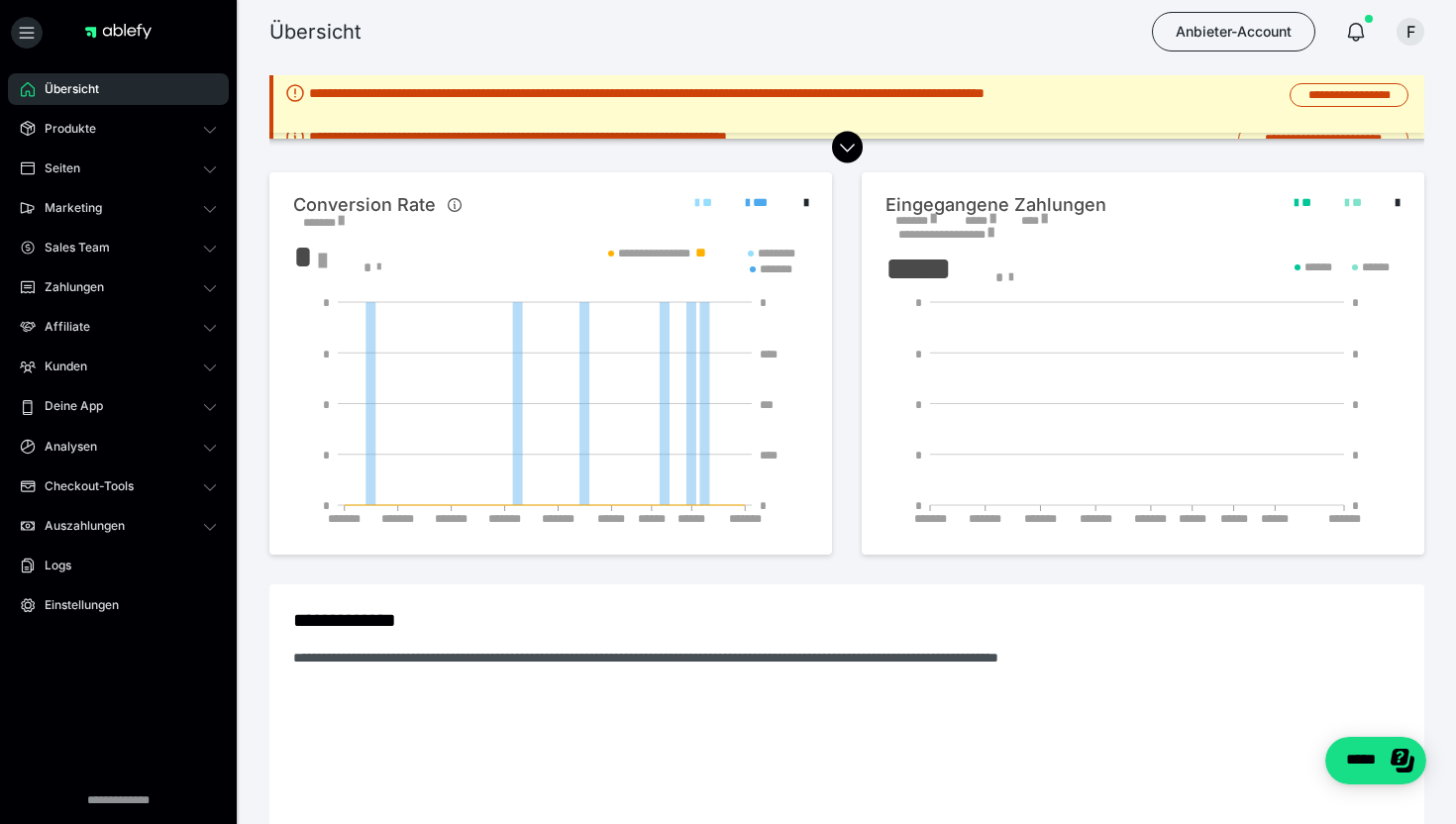 scroll, scrollTop: 0, scrollLeft: 0, axis: both 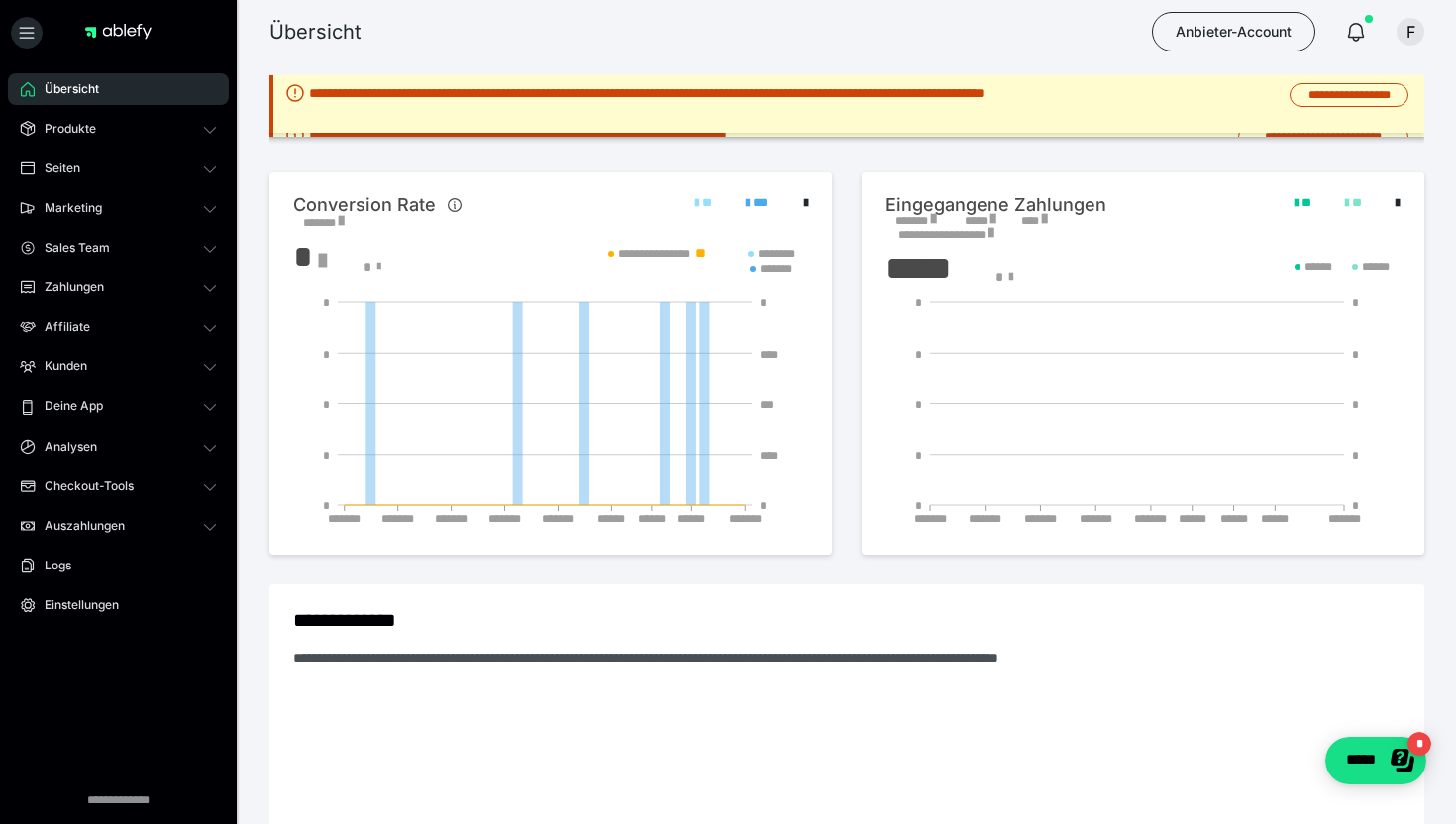 click at bounding box center (933, 219) 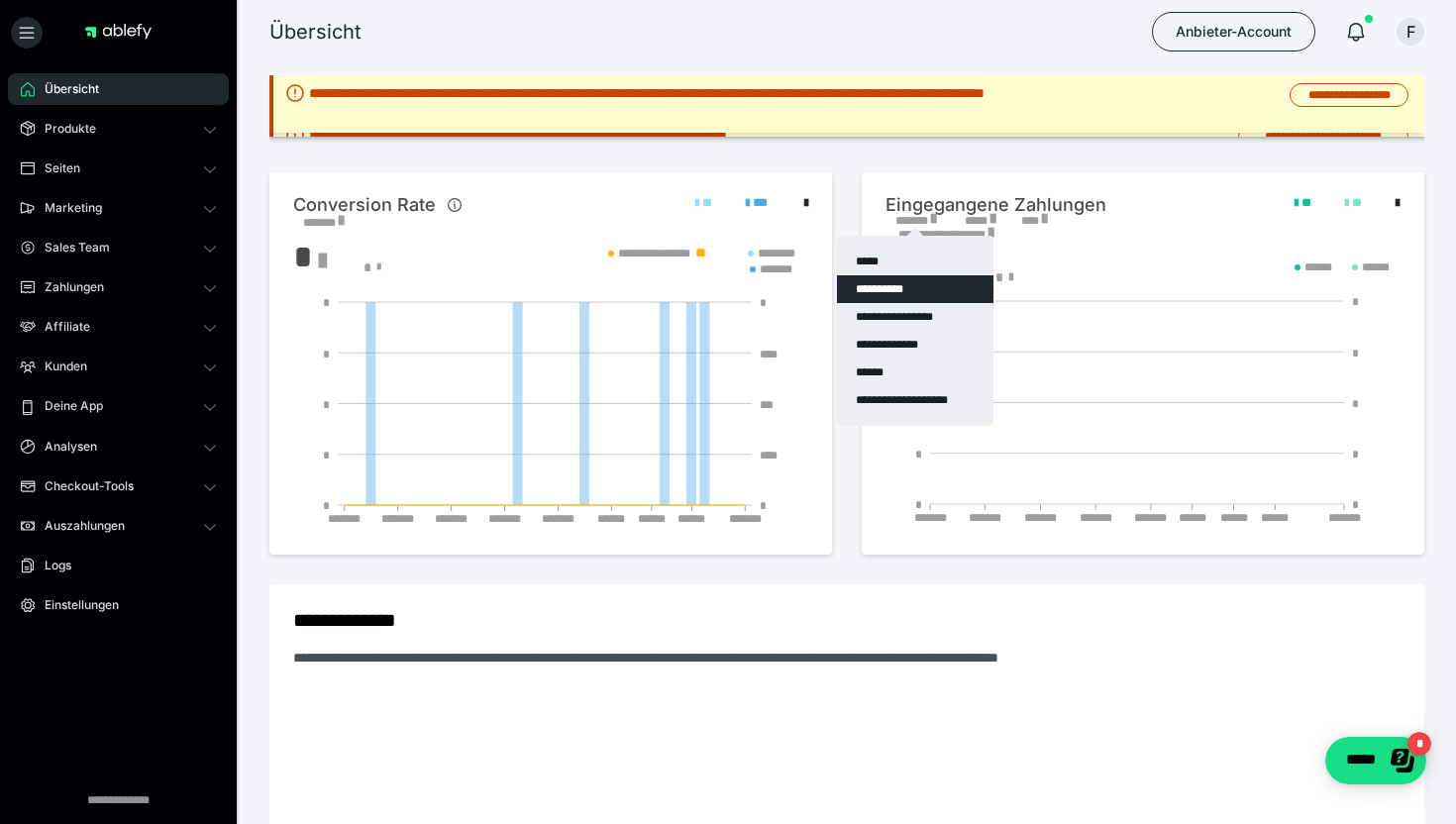 click on "******" at bounding box center [915, 372] 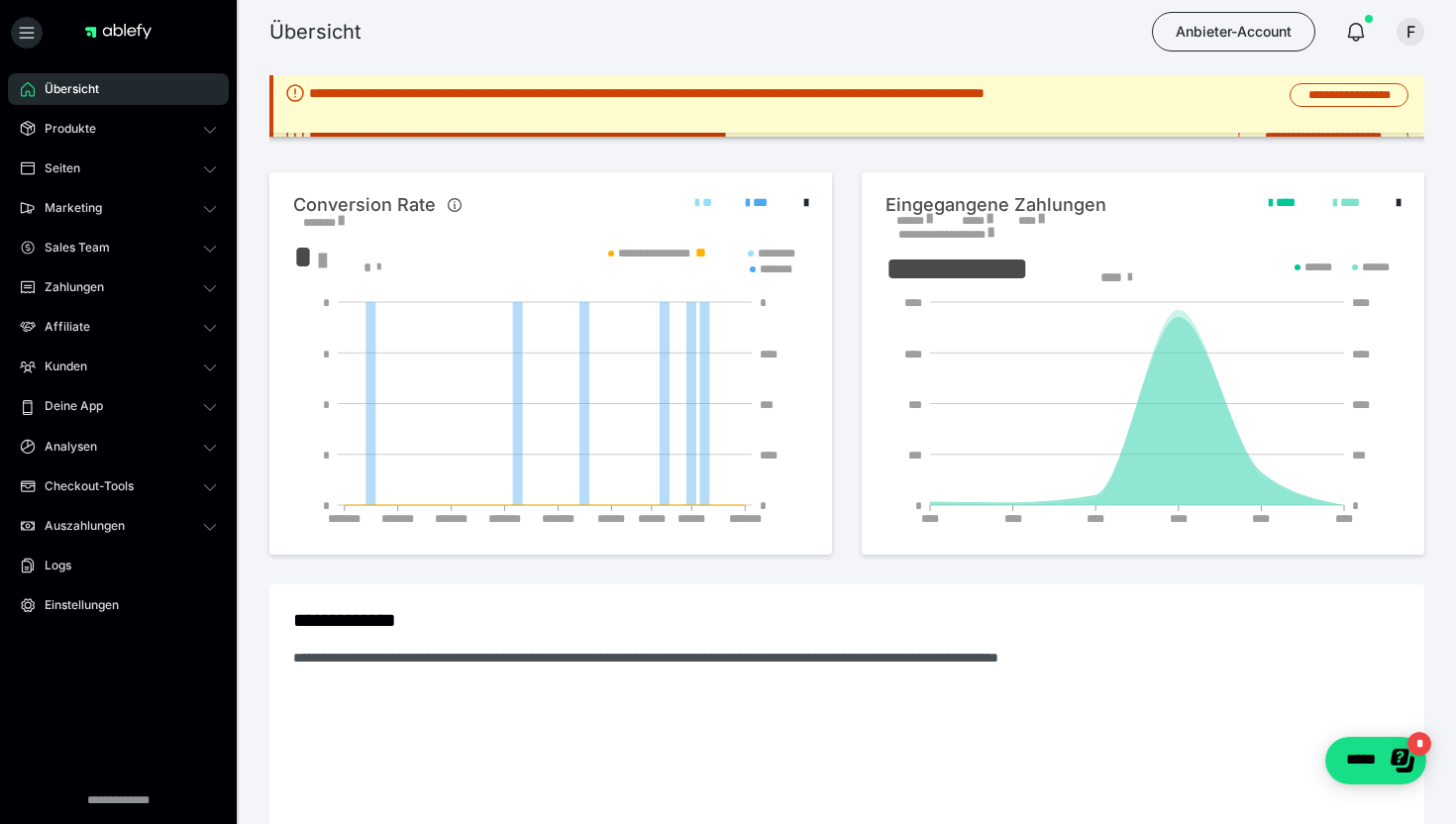click at bounding box center [929, 219] 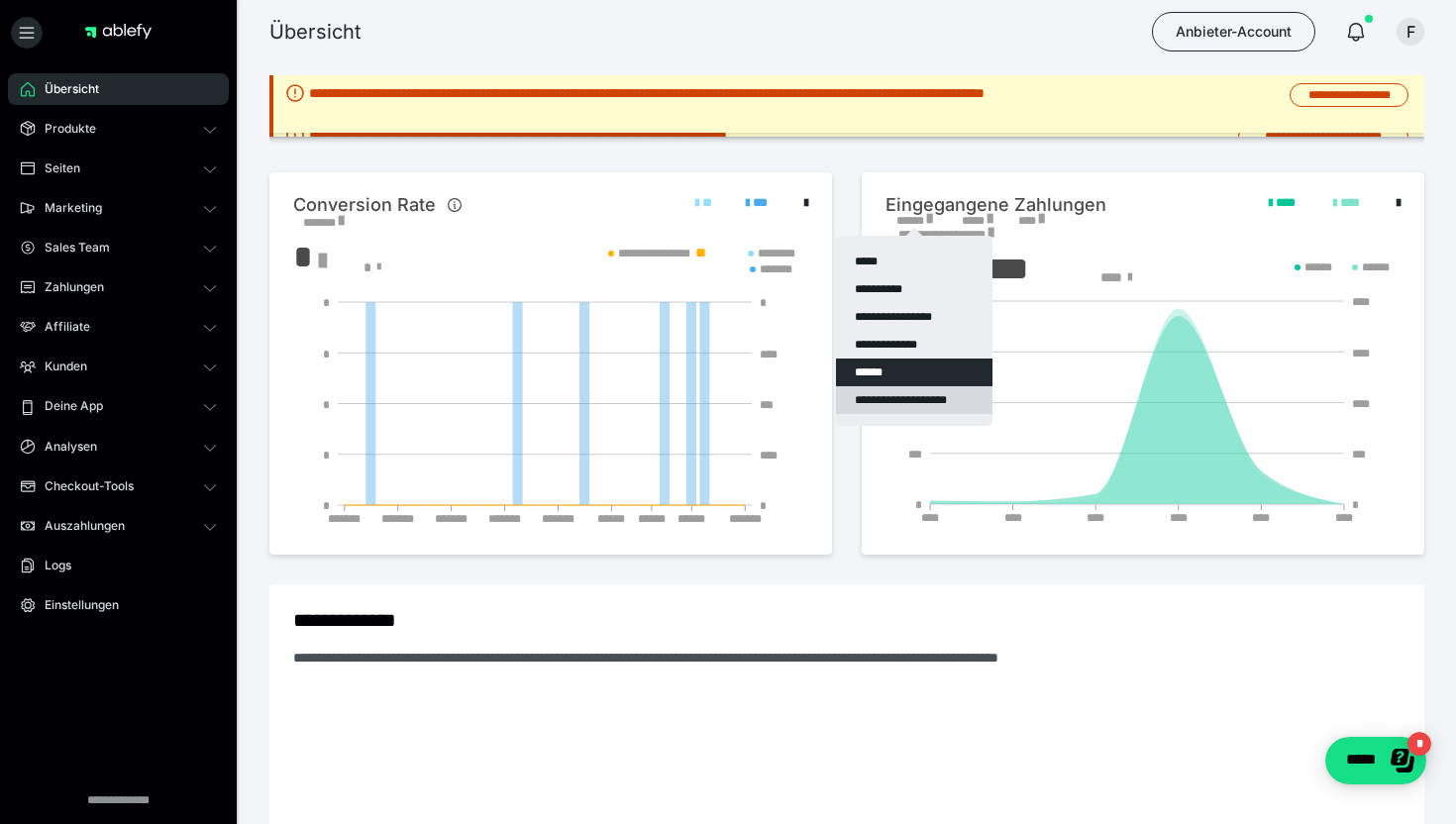 click on "**********" at bounding box center (914, 400) 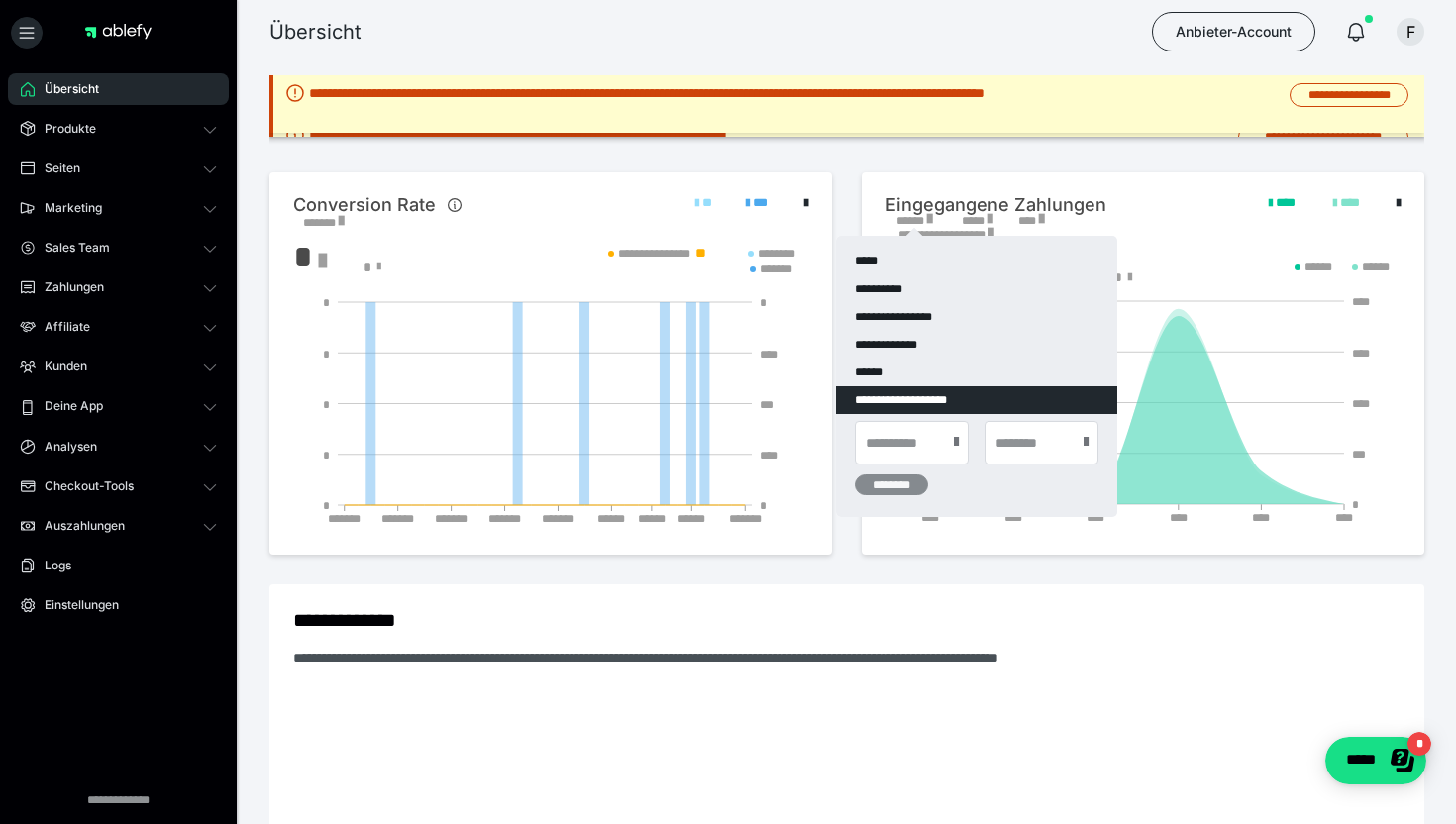 click at bounding box center [956, 442] 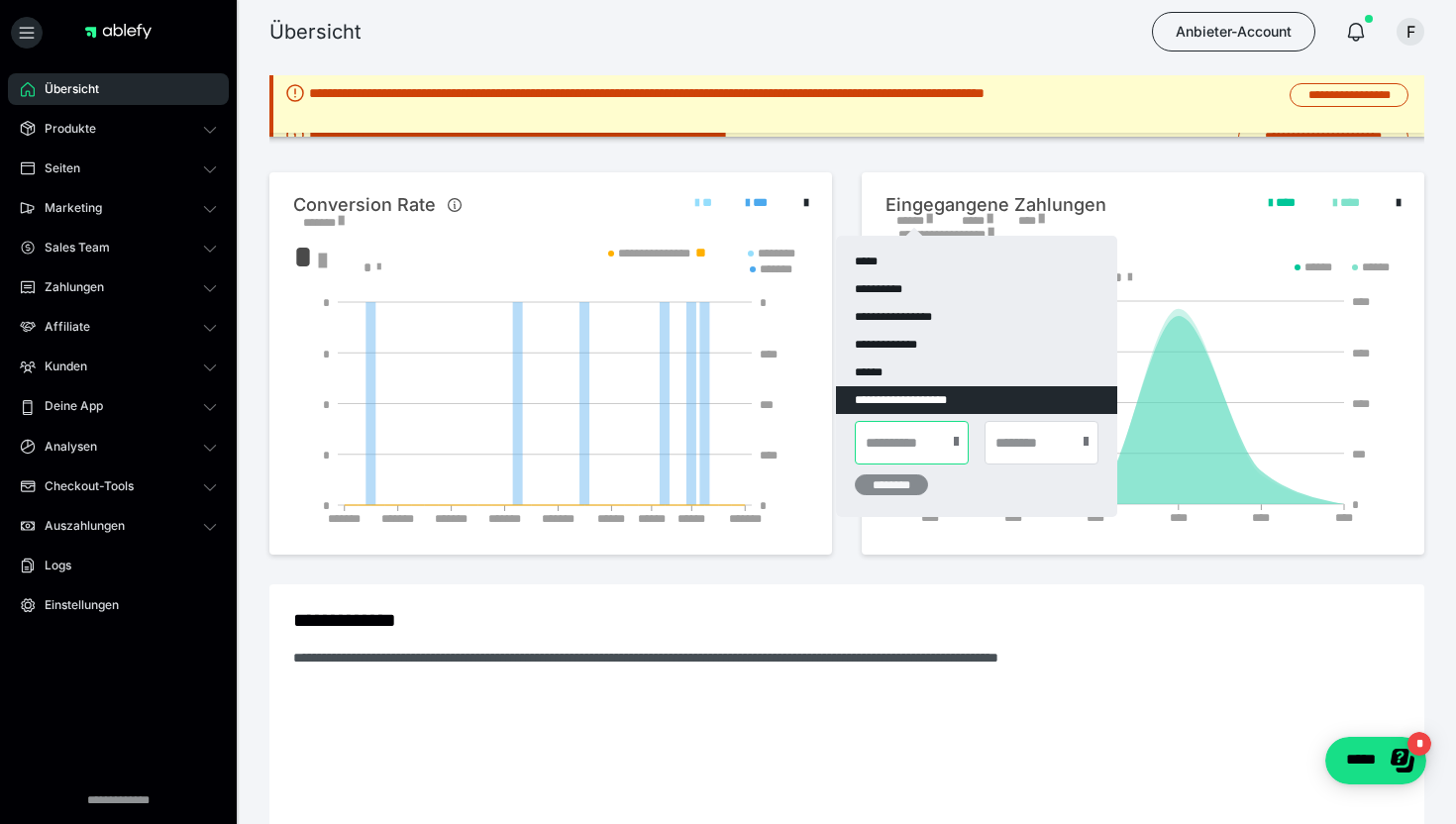 click at bounding box center [911, 443] 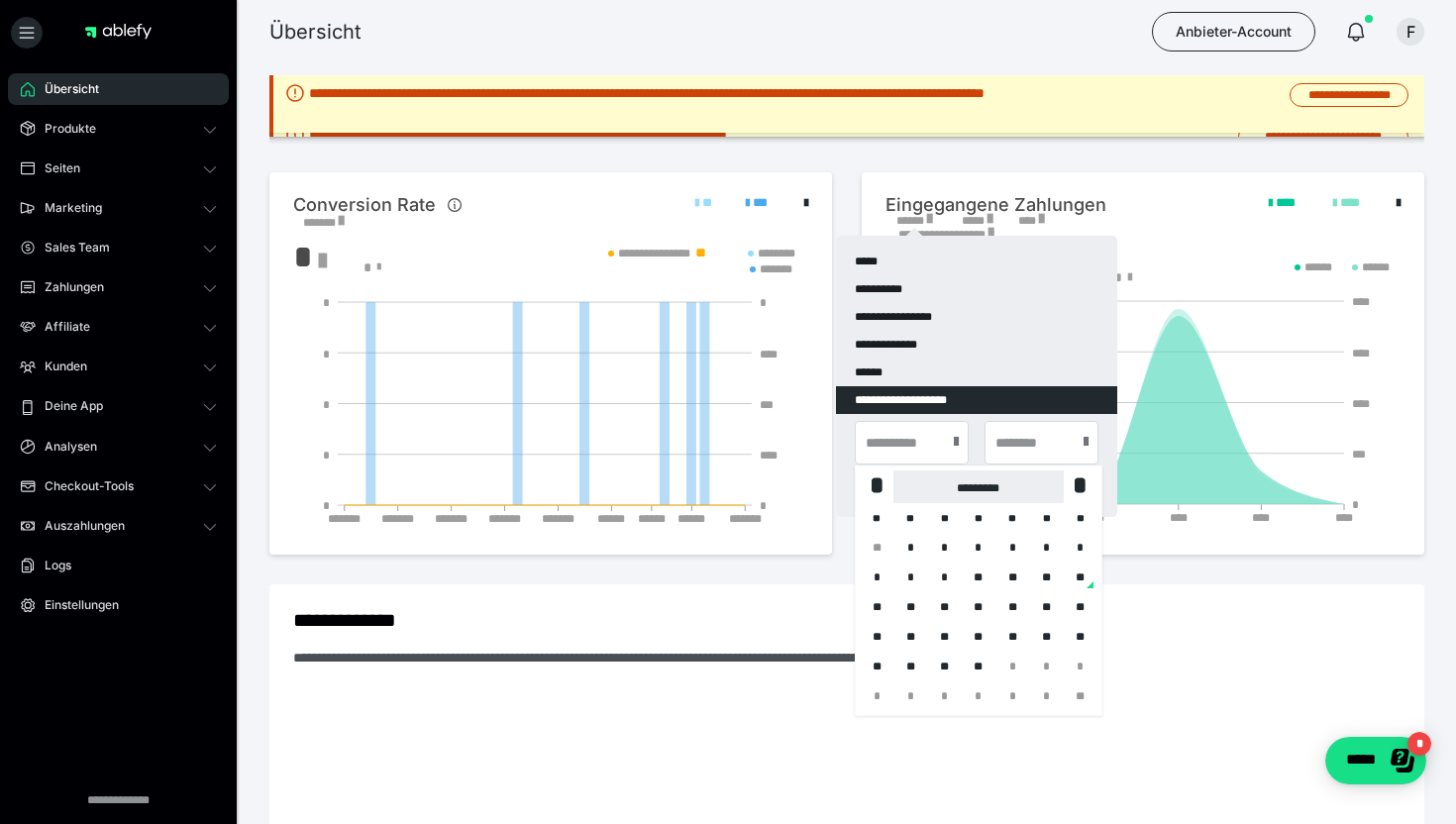 click on "*********" at bounding box center (978, 486) 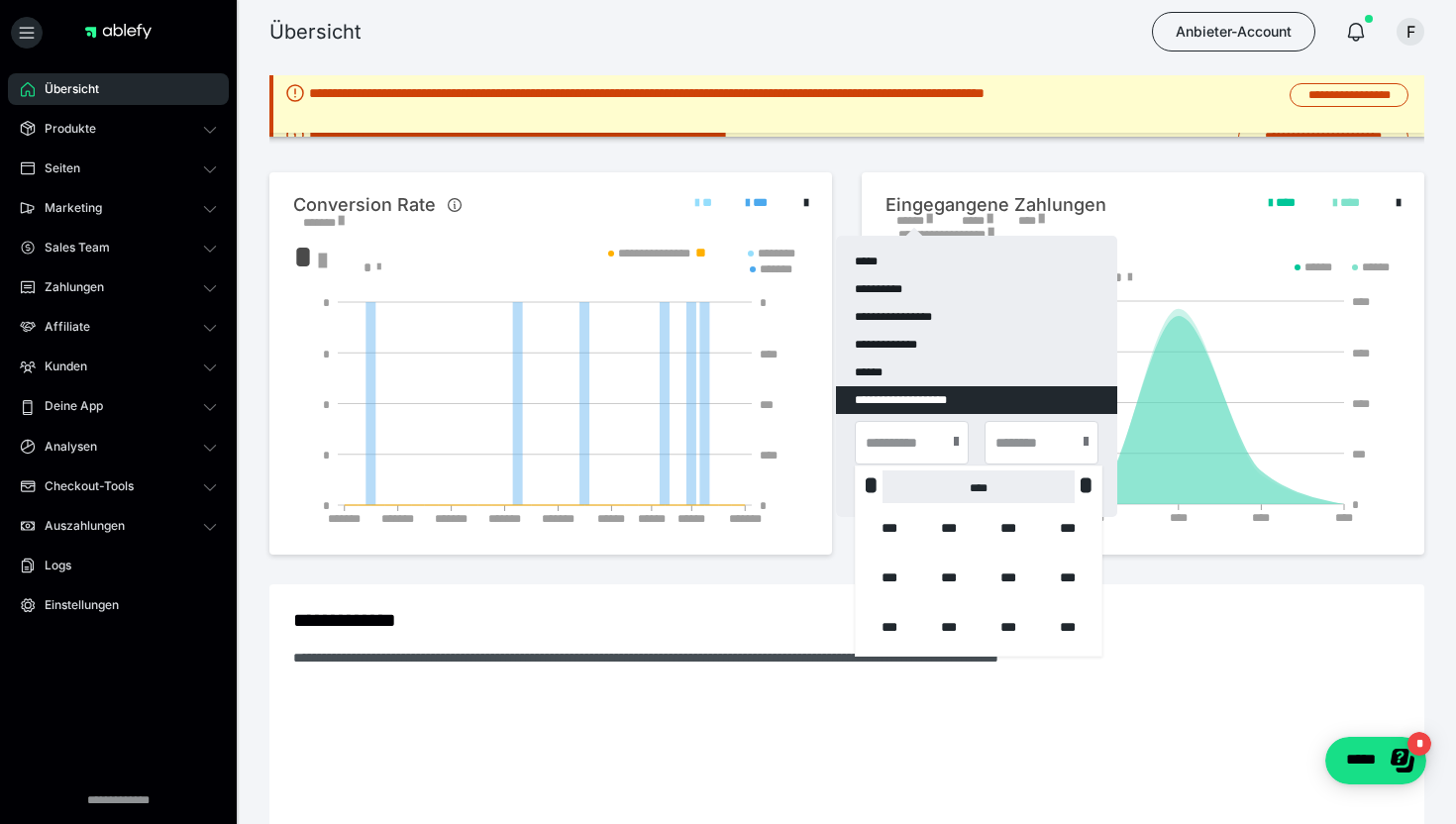 click on "****" at bounding box center [979, 486] 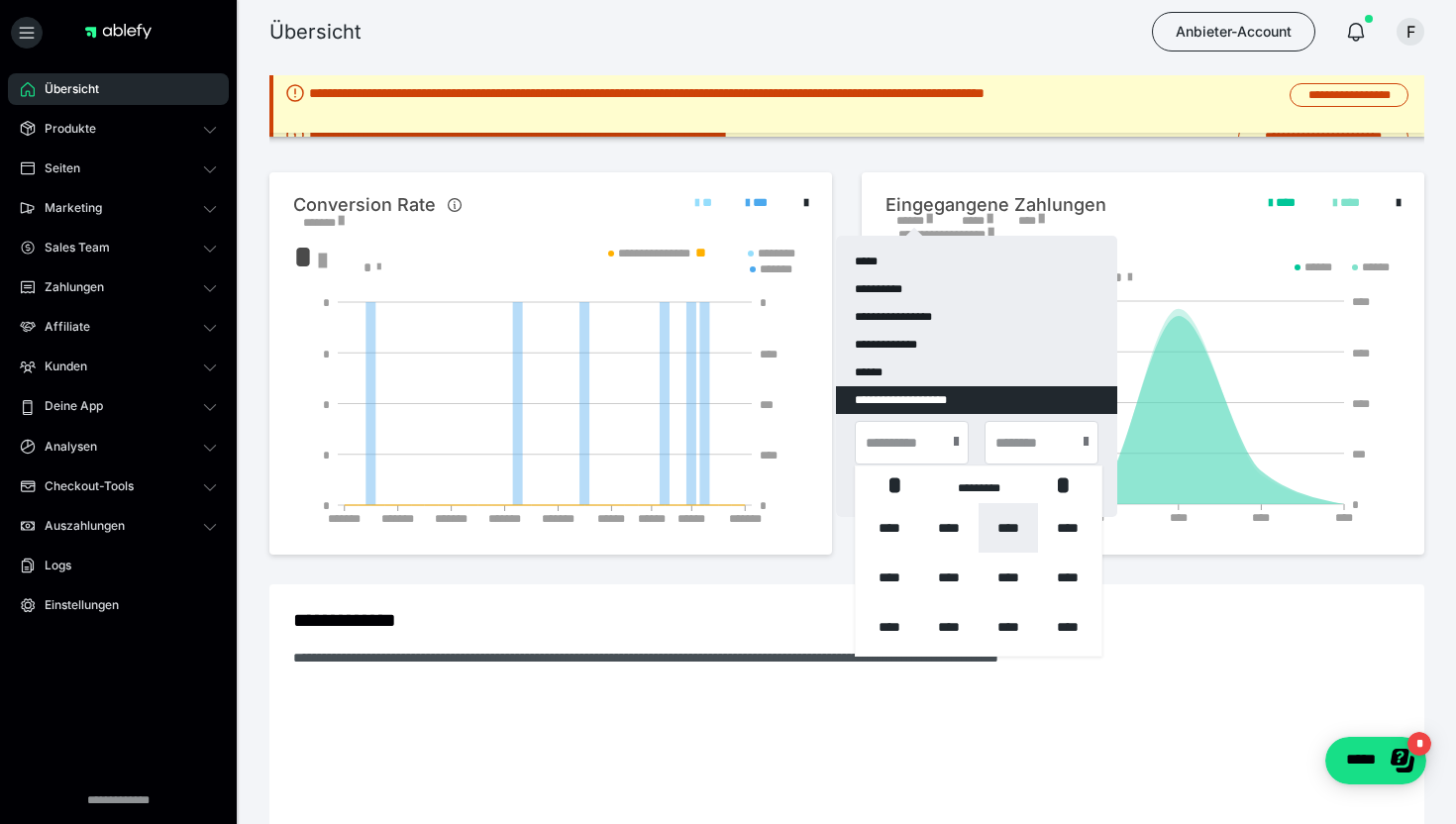 click on "****" at bounding box center (1008, 528) 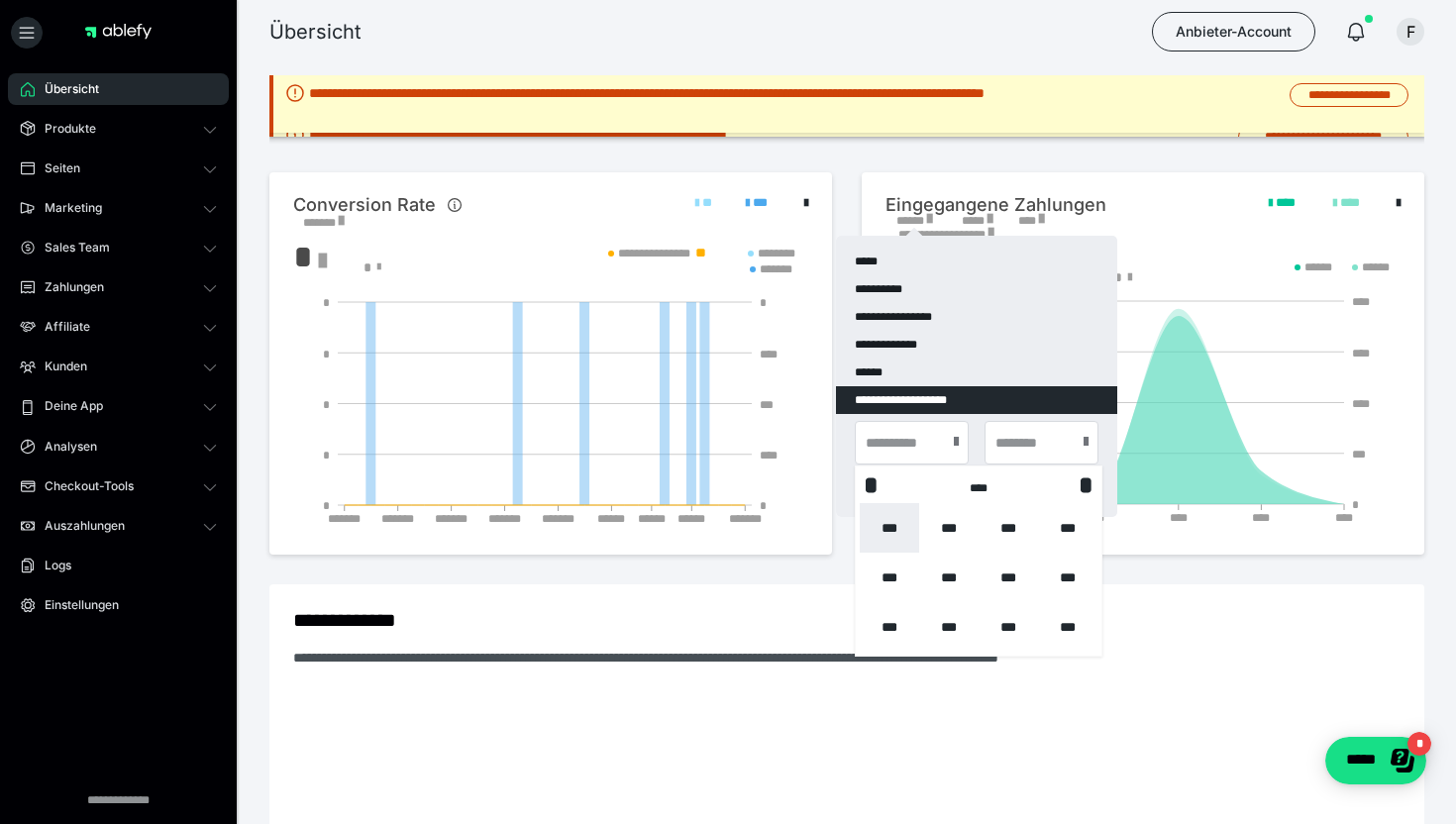 click on "***" at bounding box center (889, 528) 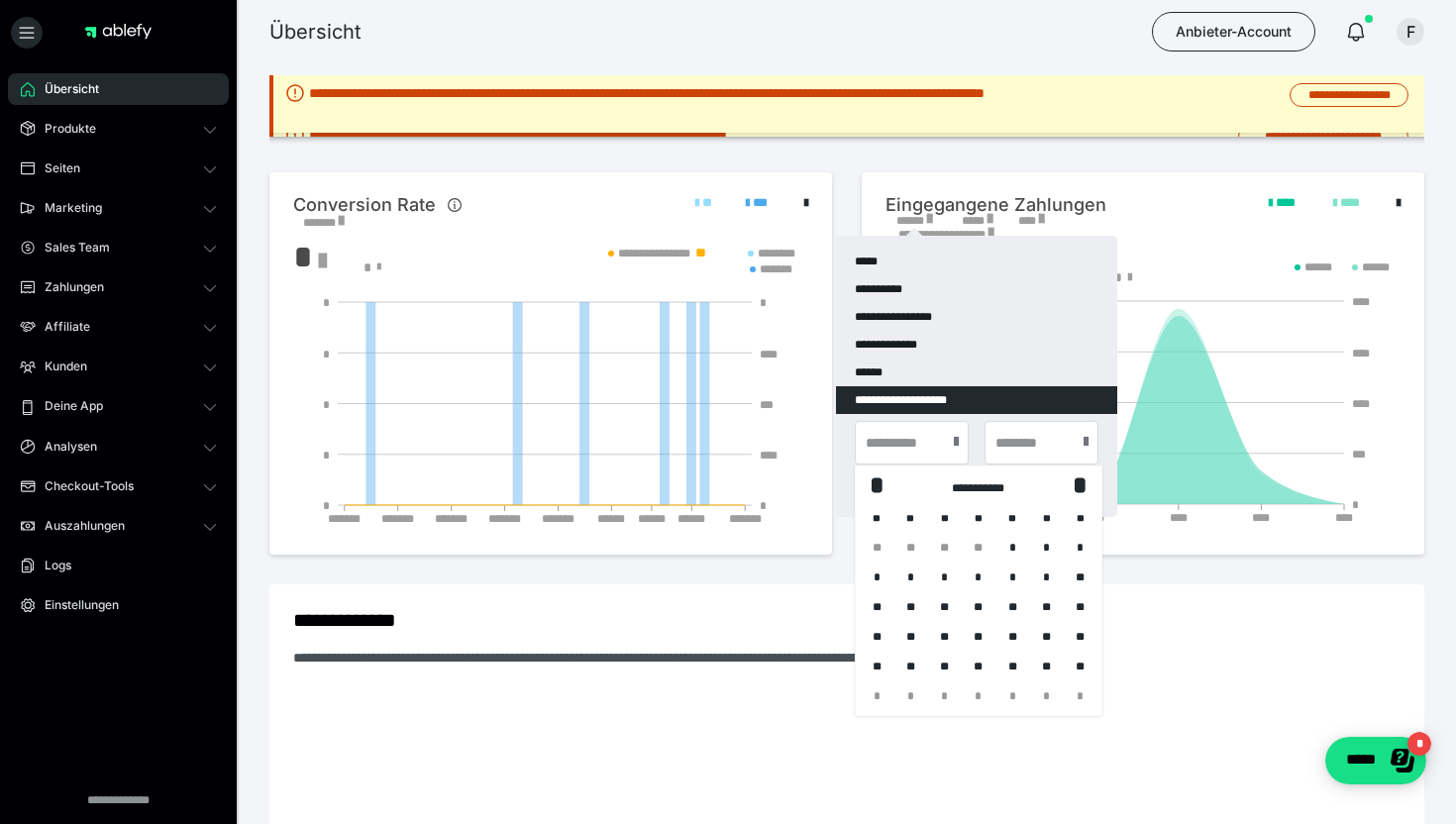 click on "*" at bounding box center (1012, 548) 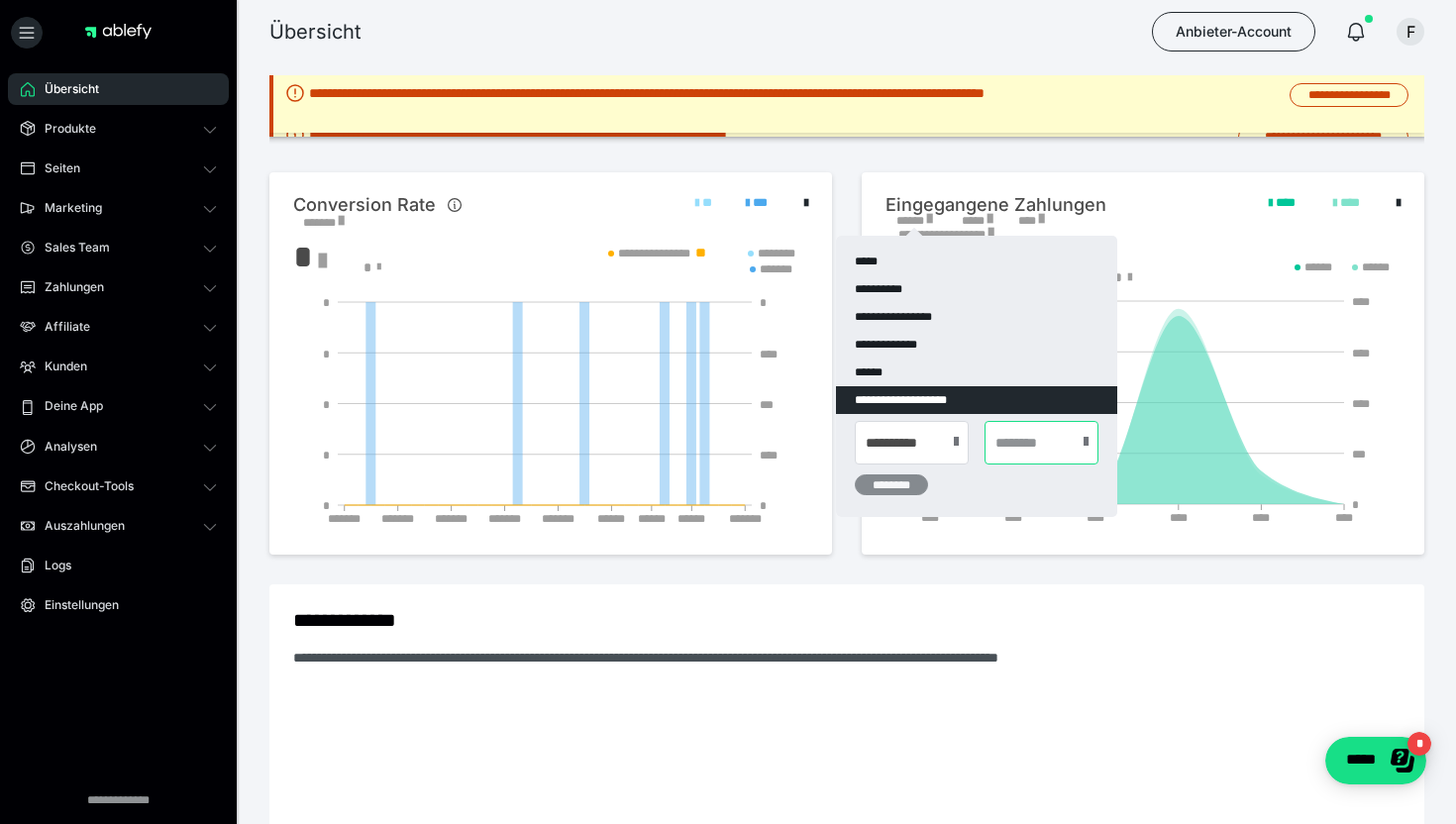 click at bounding box center (1041, 443) 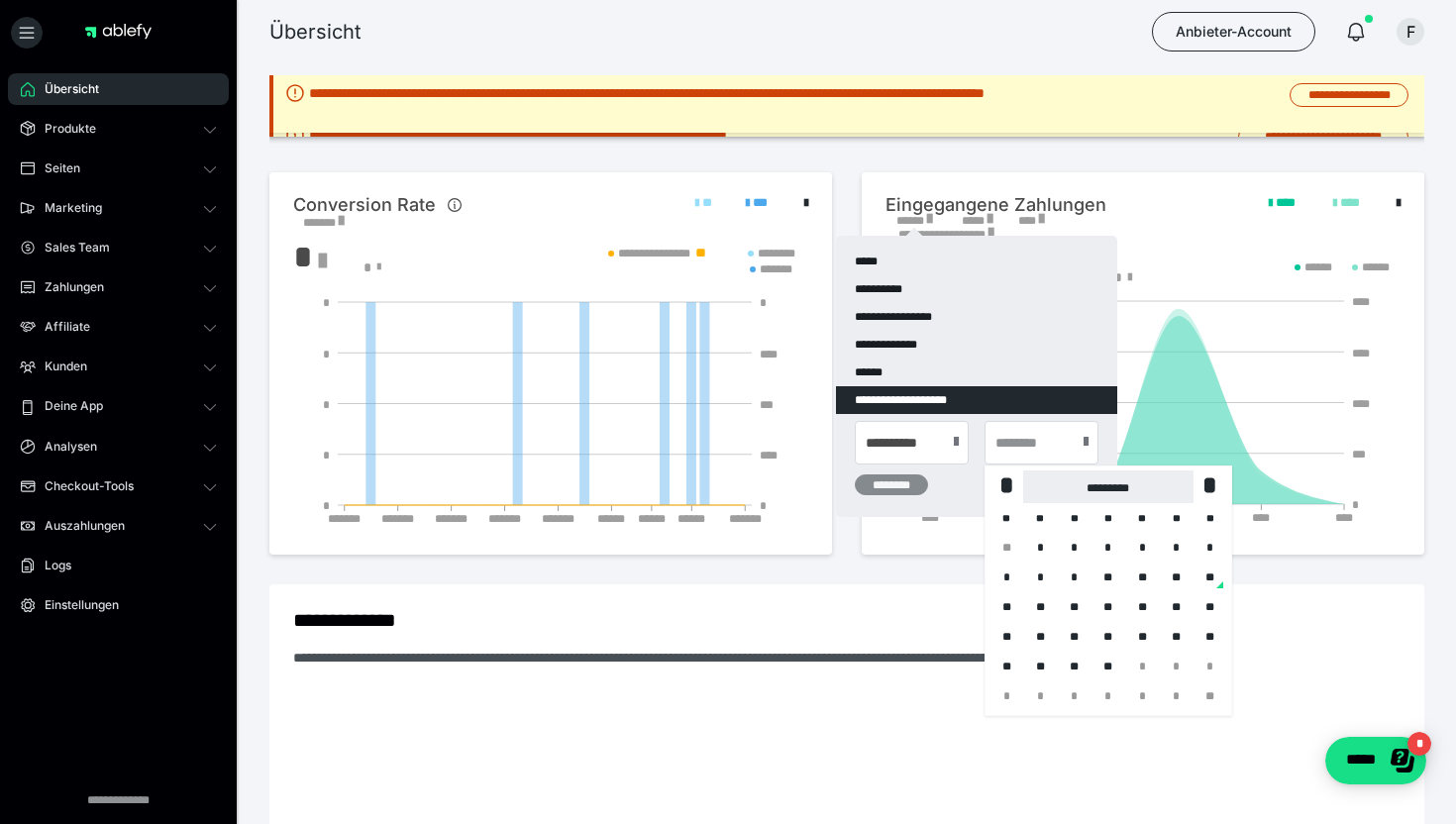 click on "*********" at bounding box center (1107, 486) 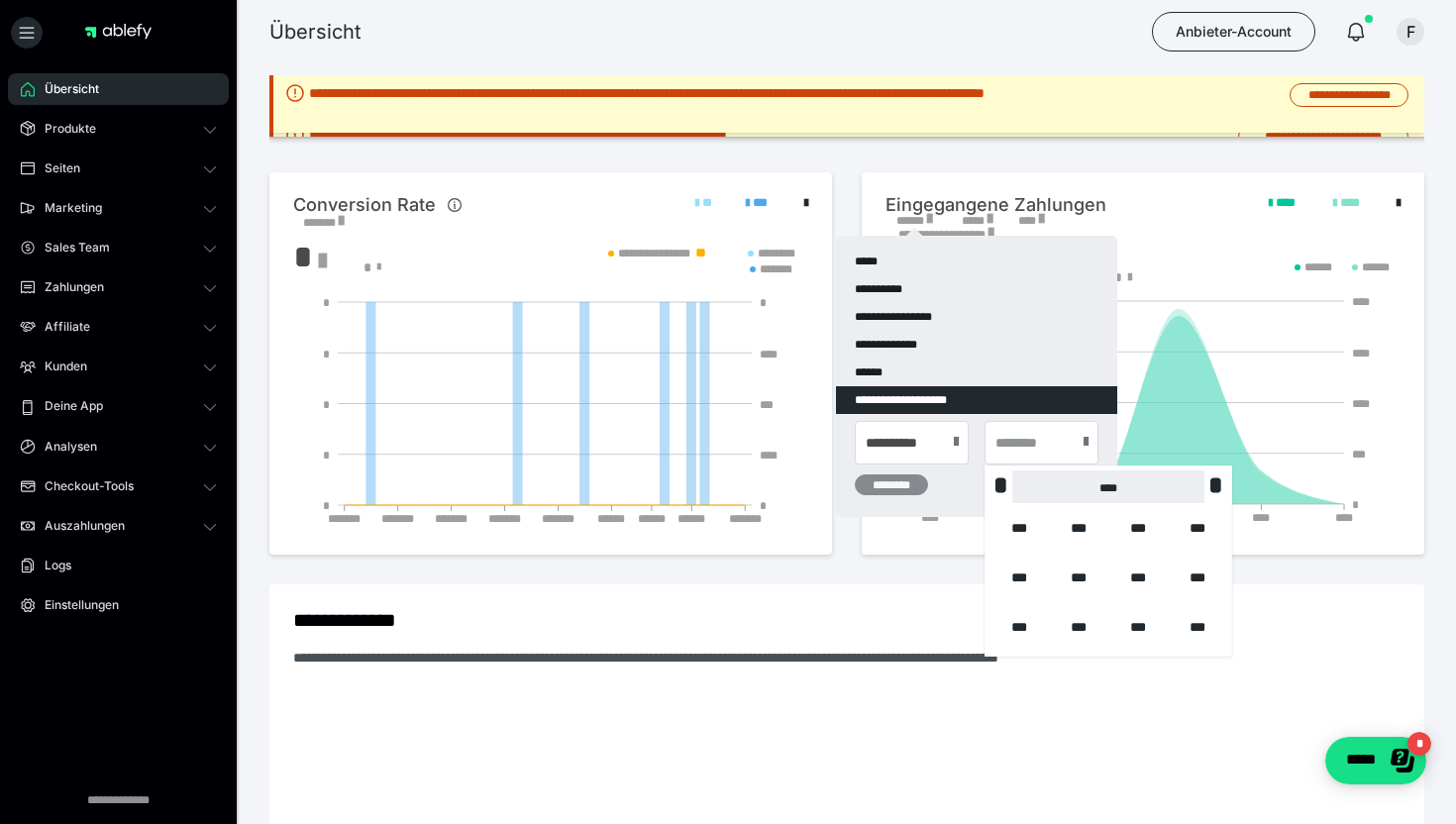 click on "****" at bounding box center [1108, 486] 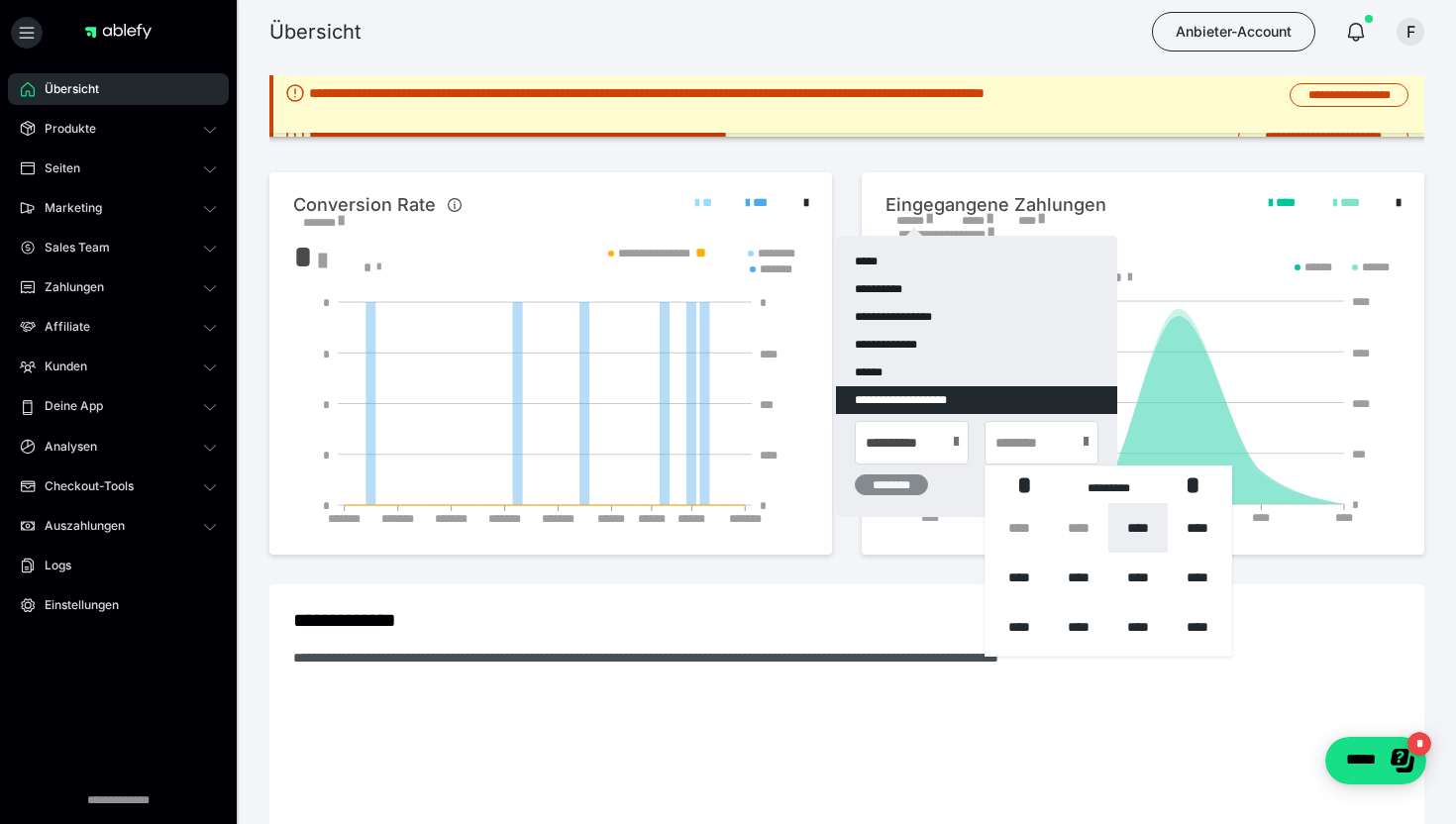 click on "****" at bounding box center (1138, 528) 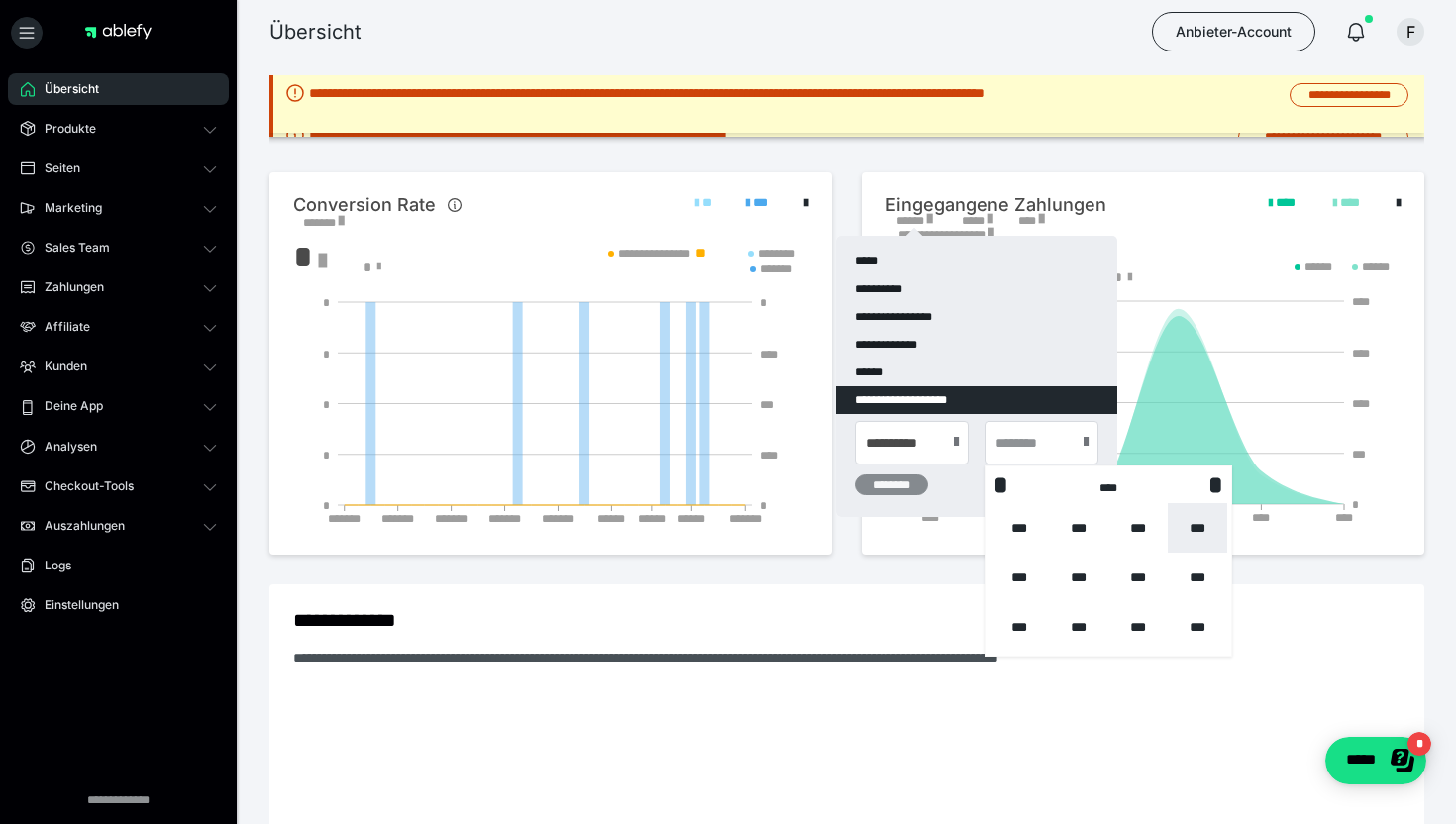 click on "***" at bounding box center [1197, 528] 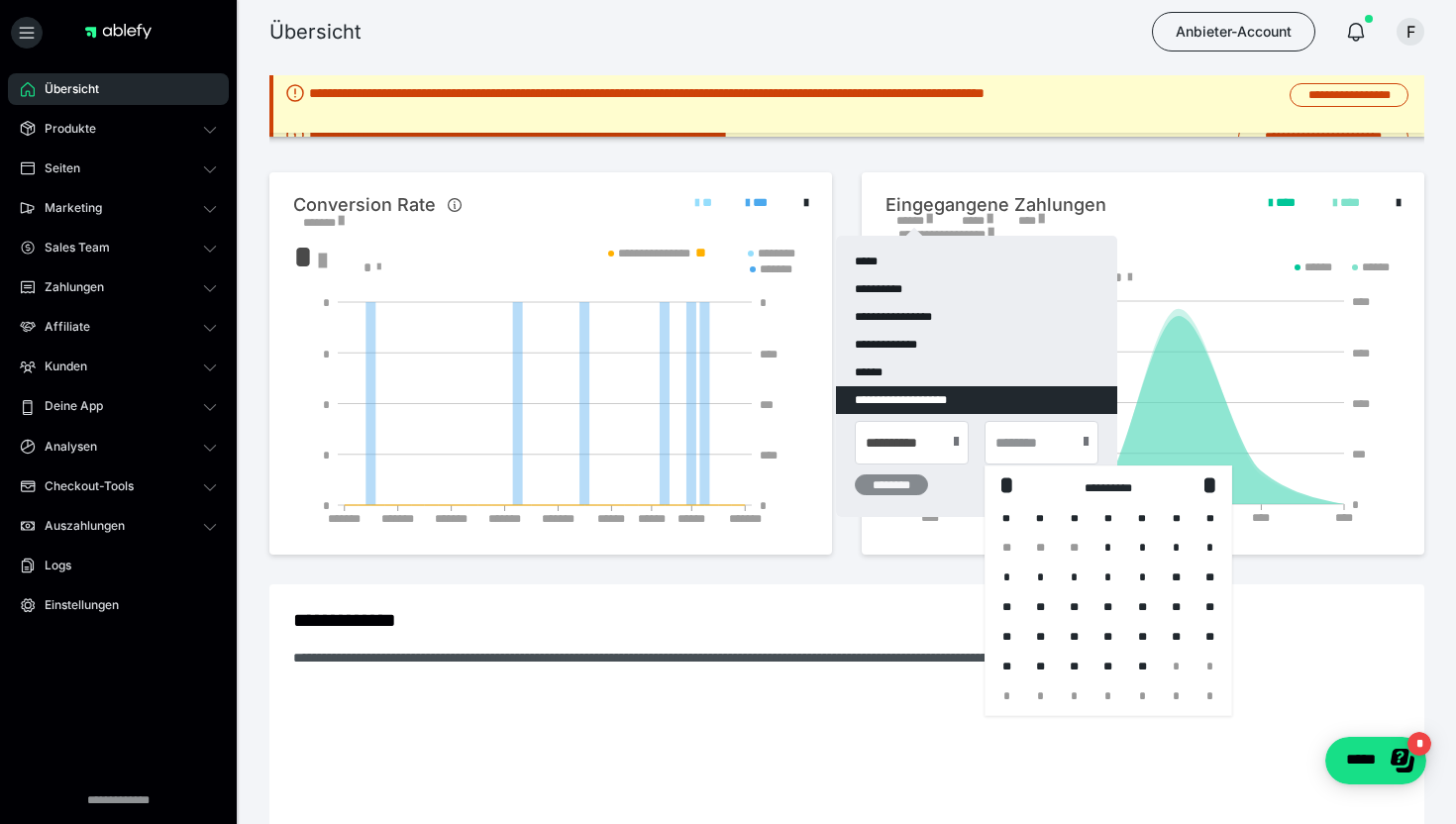 click on "**" at bounding box center [1142, 667] 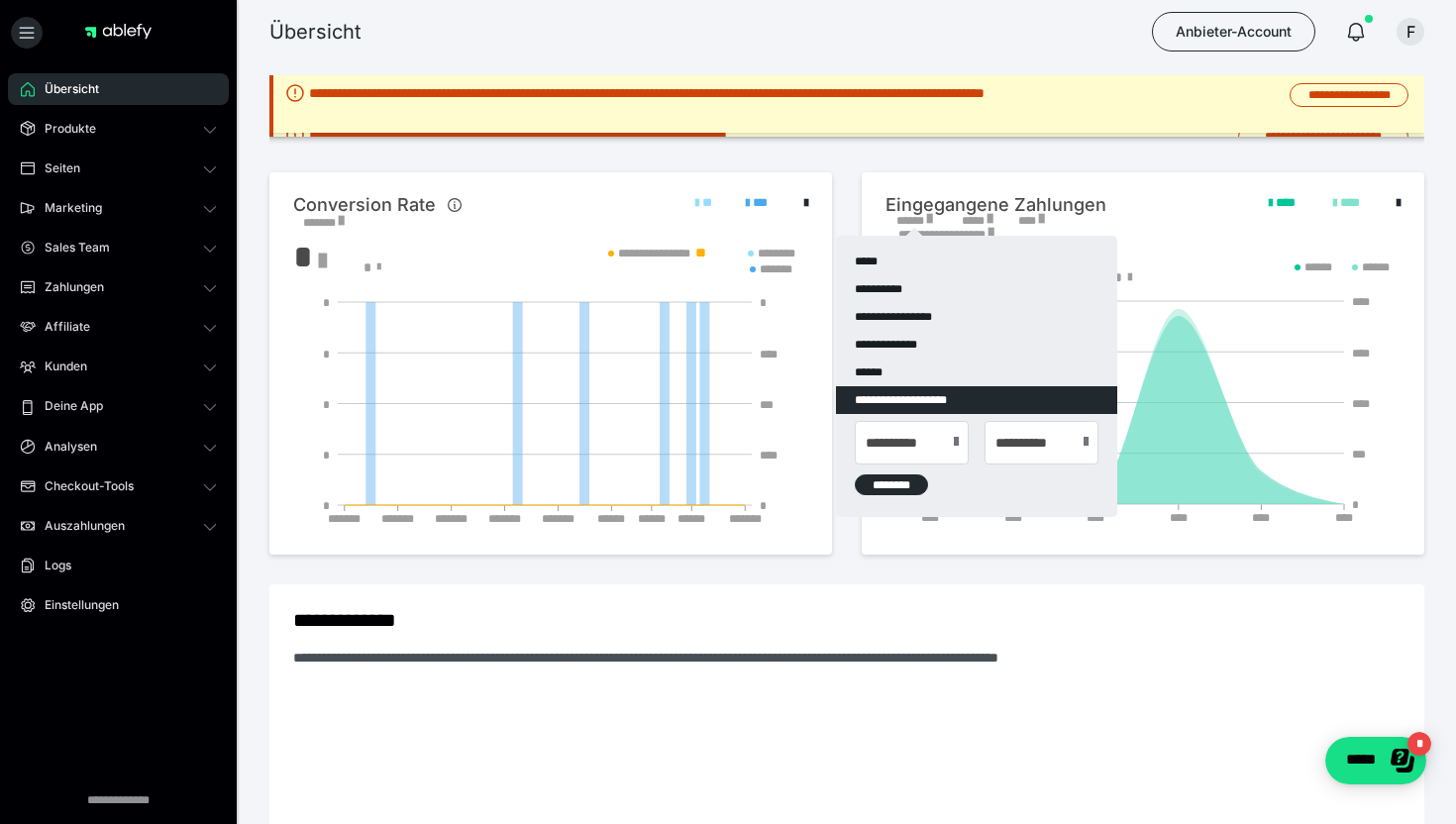 click on "********" at bounding box center [891, 484] 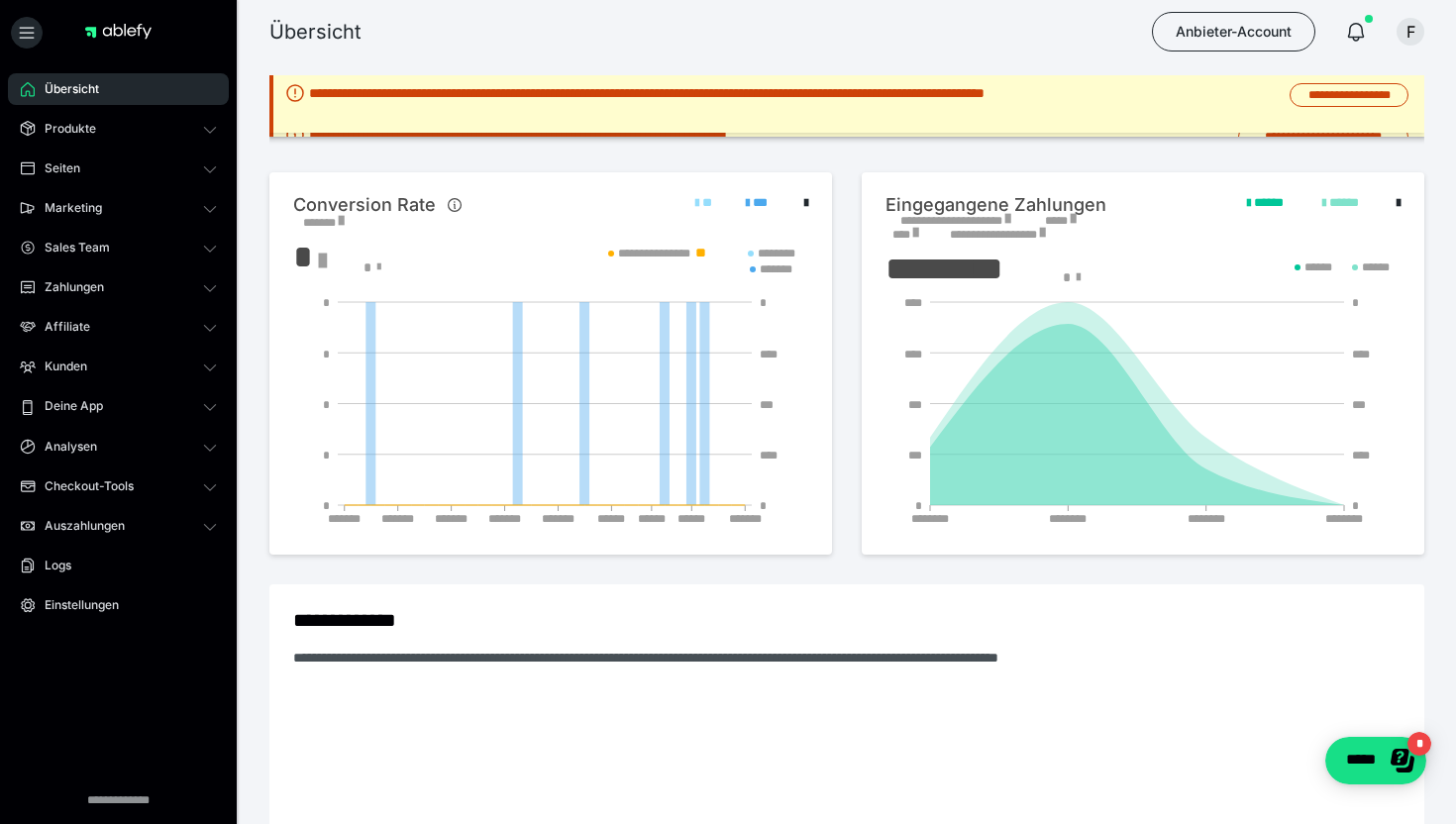 click at bounding box center (1007, 219) 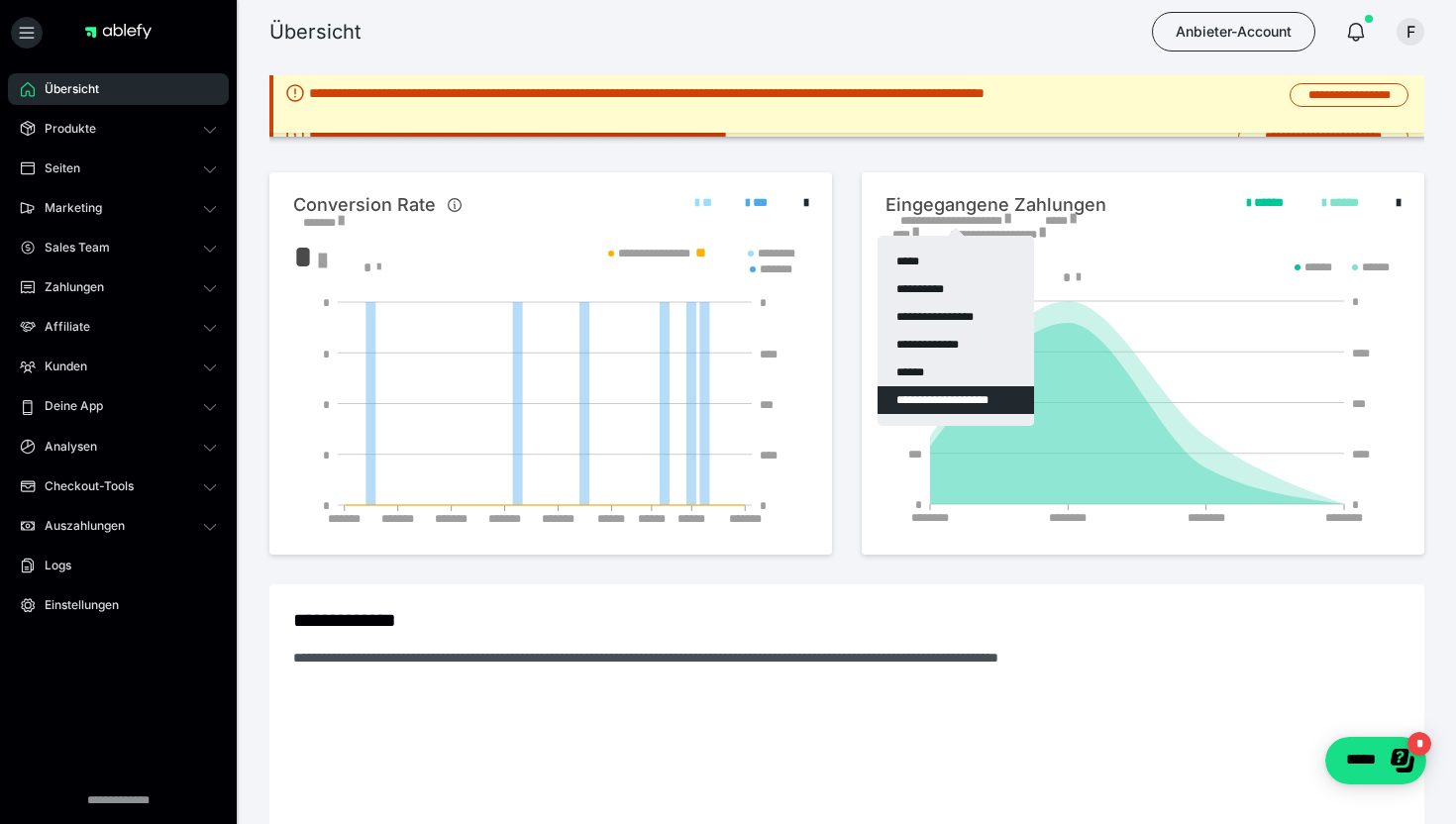 click on "**********" at bounding box center (956, 400) 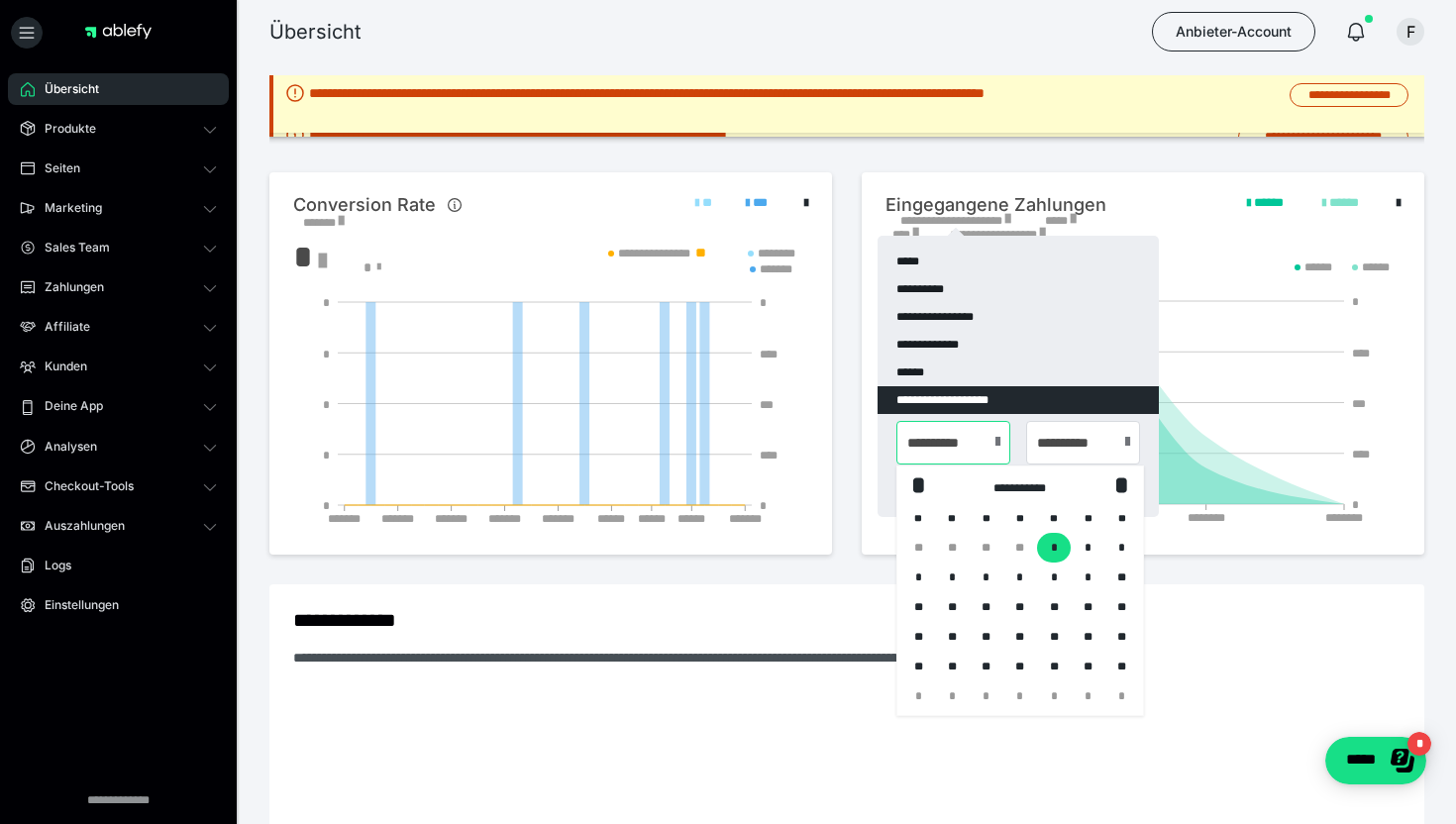 click on "**********" at bounding box center (953, 443) 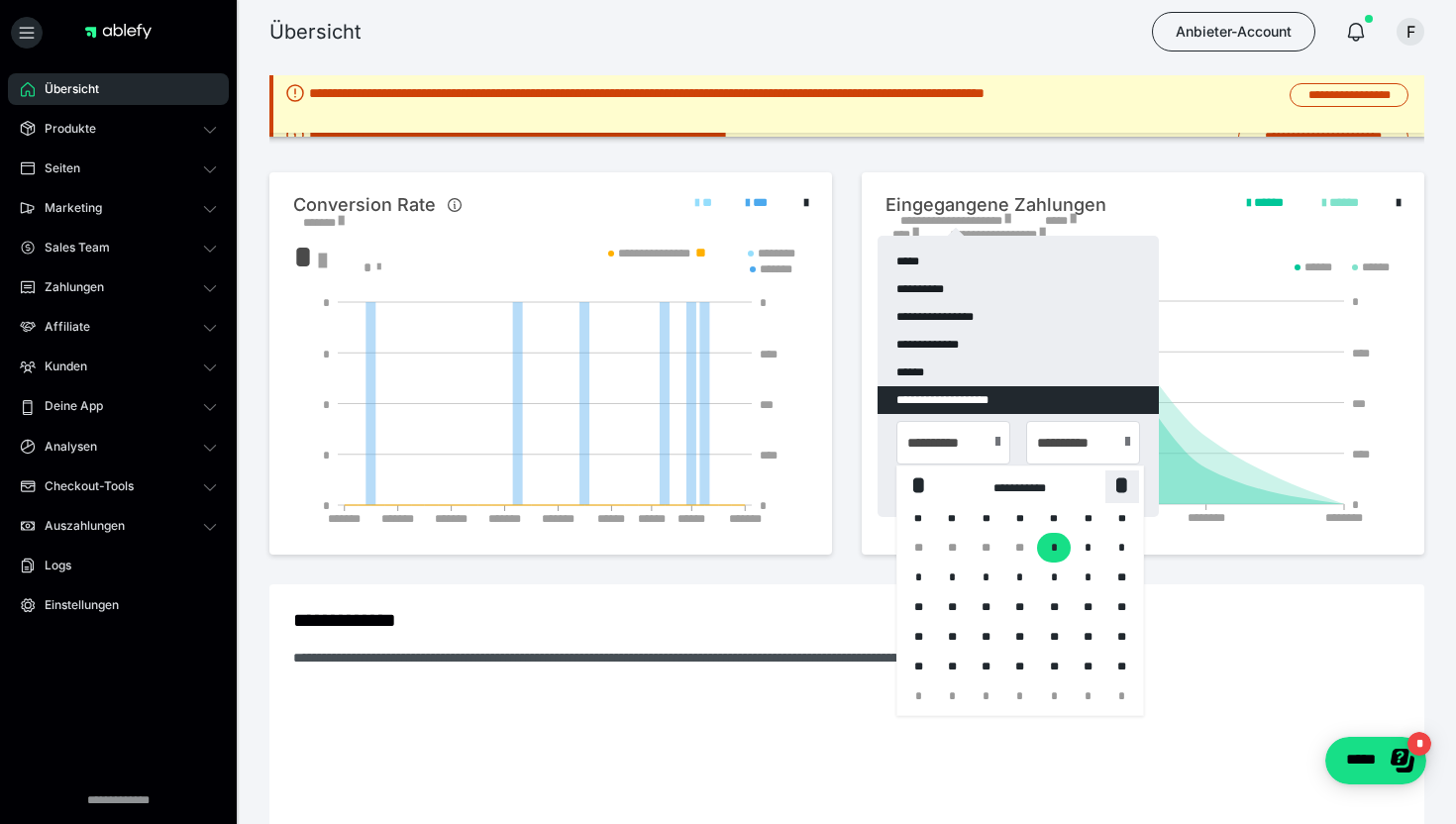 click on "*" at bounding box center (1122, 485) 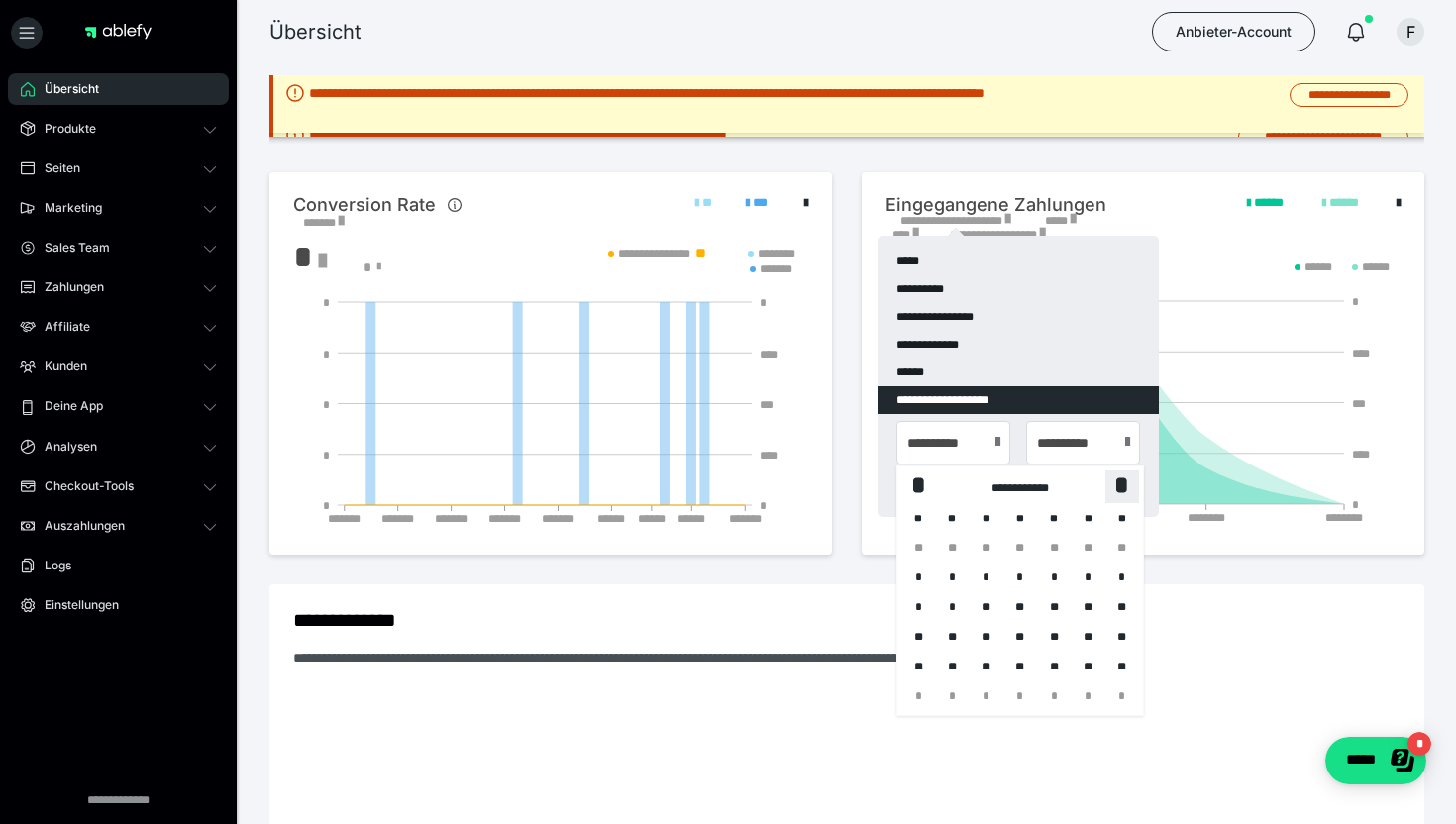 click on "*" at bounding box center (1122, 485) 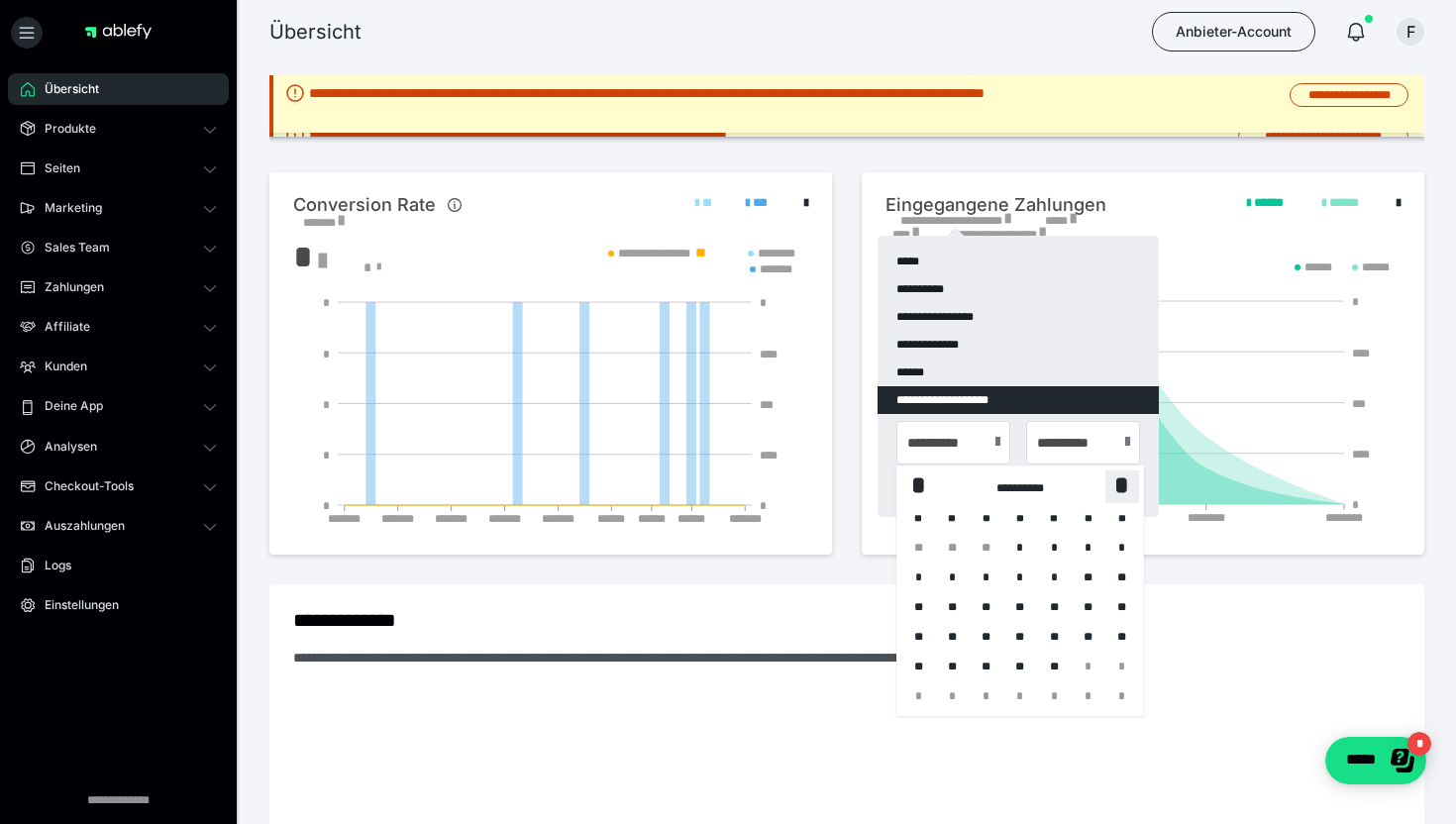click on "*" at bounding box center (1122, 485) 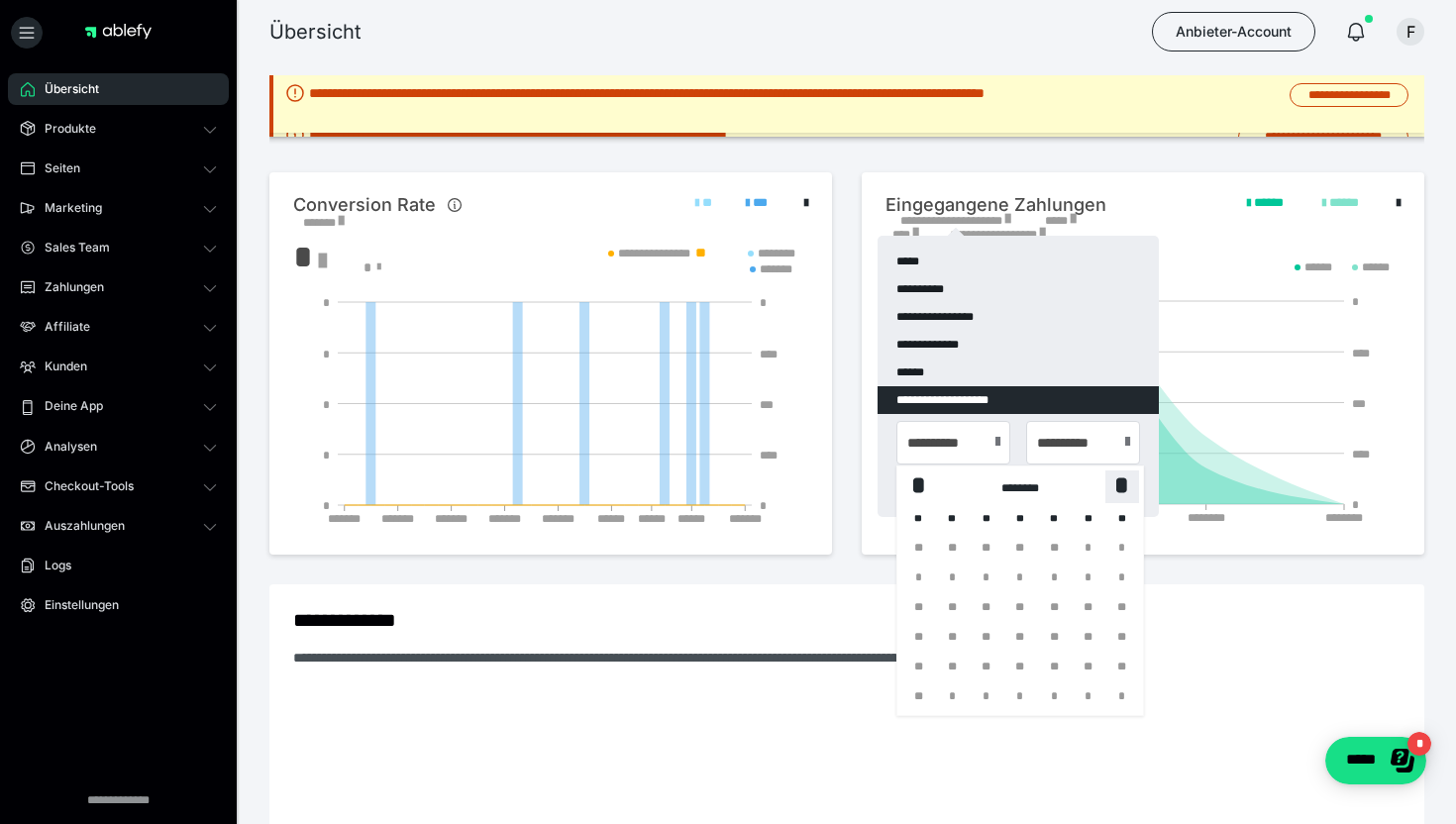 click on "*" at bounding box center (1122, 485) 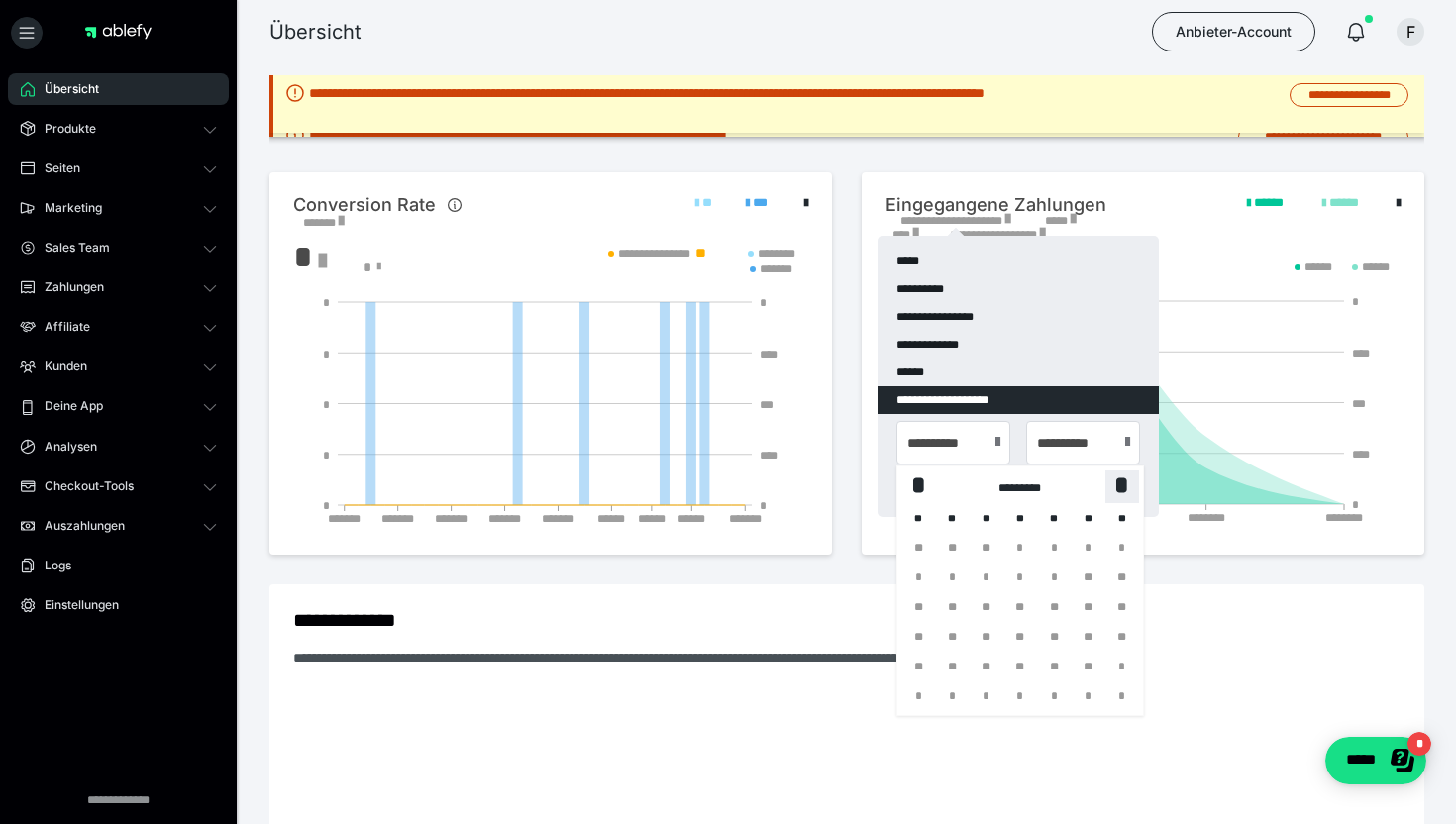 click on "*" at bounding box center (1122, 485) 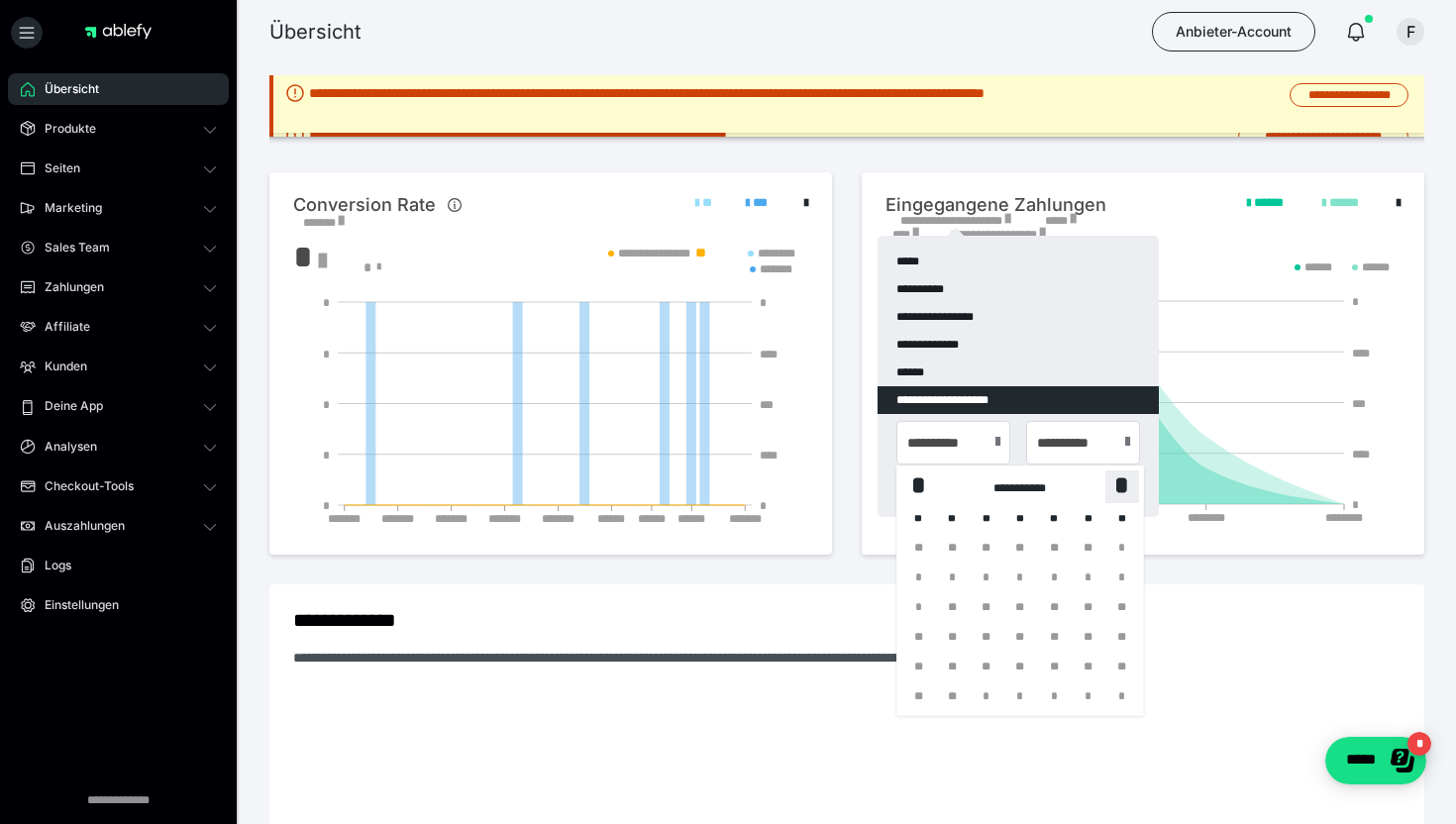 click on "*" at bounding box center (1122, 485) 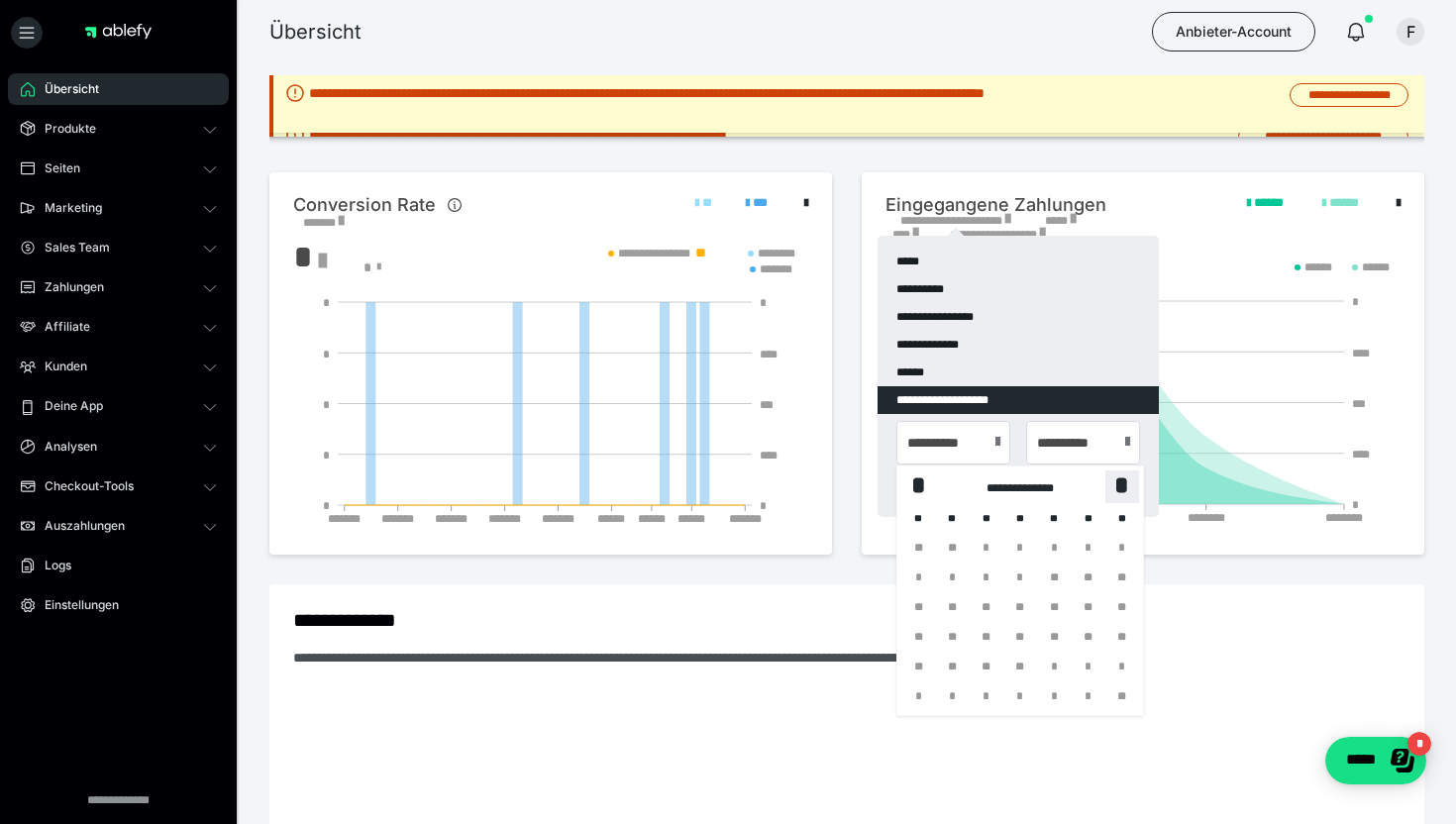 click on "*" at bounding box center (1122, 485) 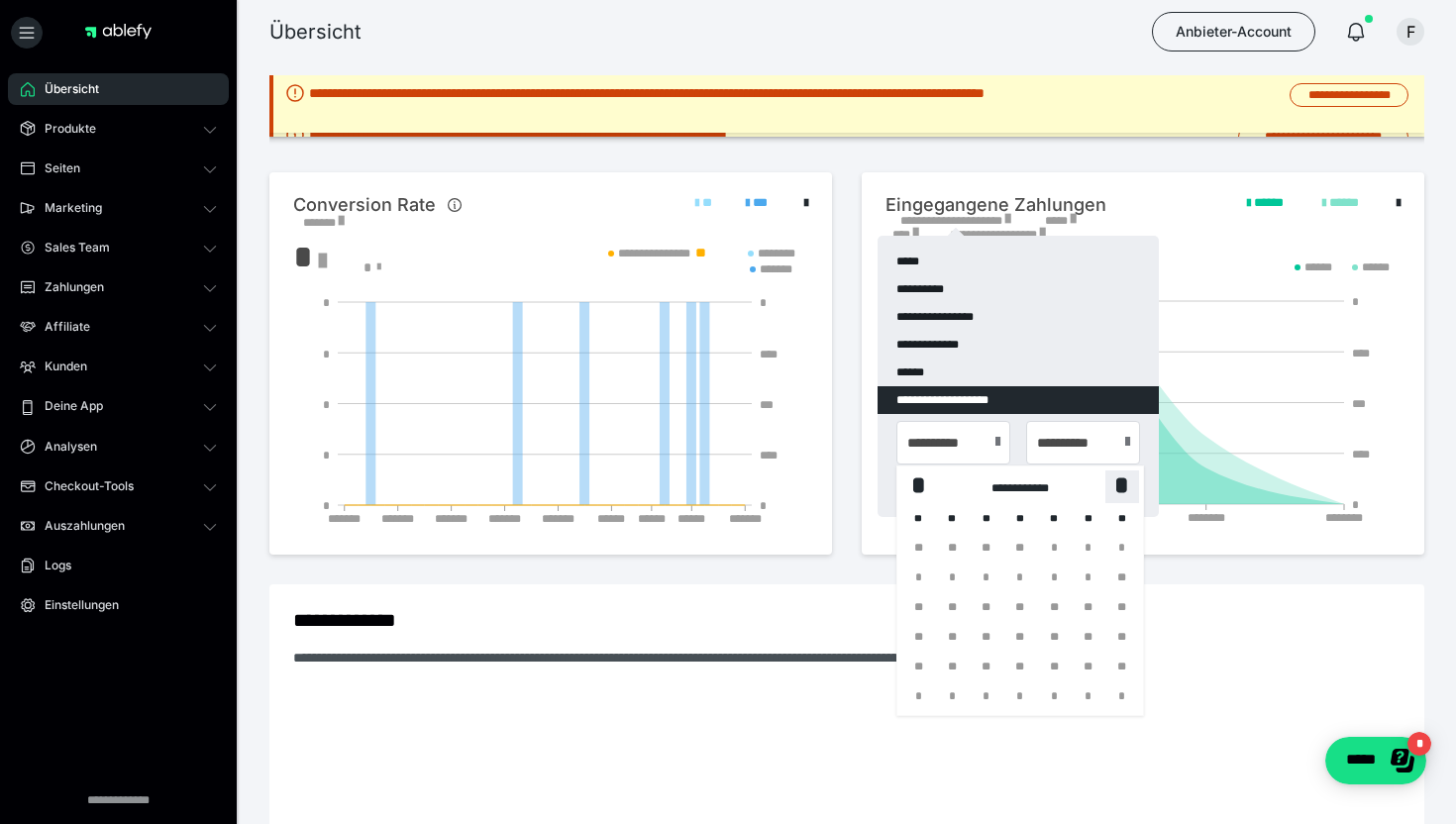 click on "*" at bounding box center (1122, 485) 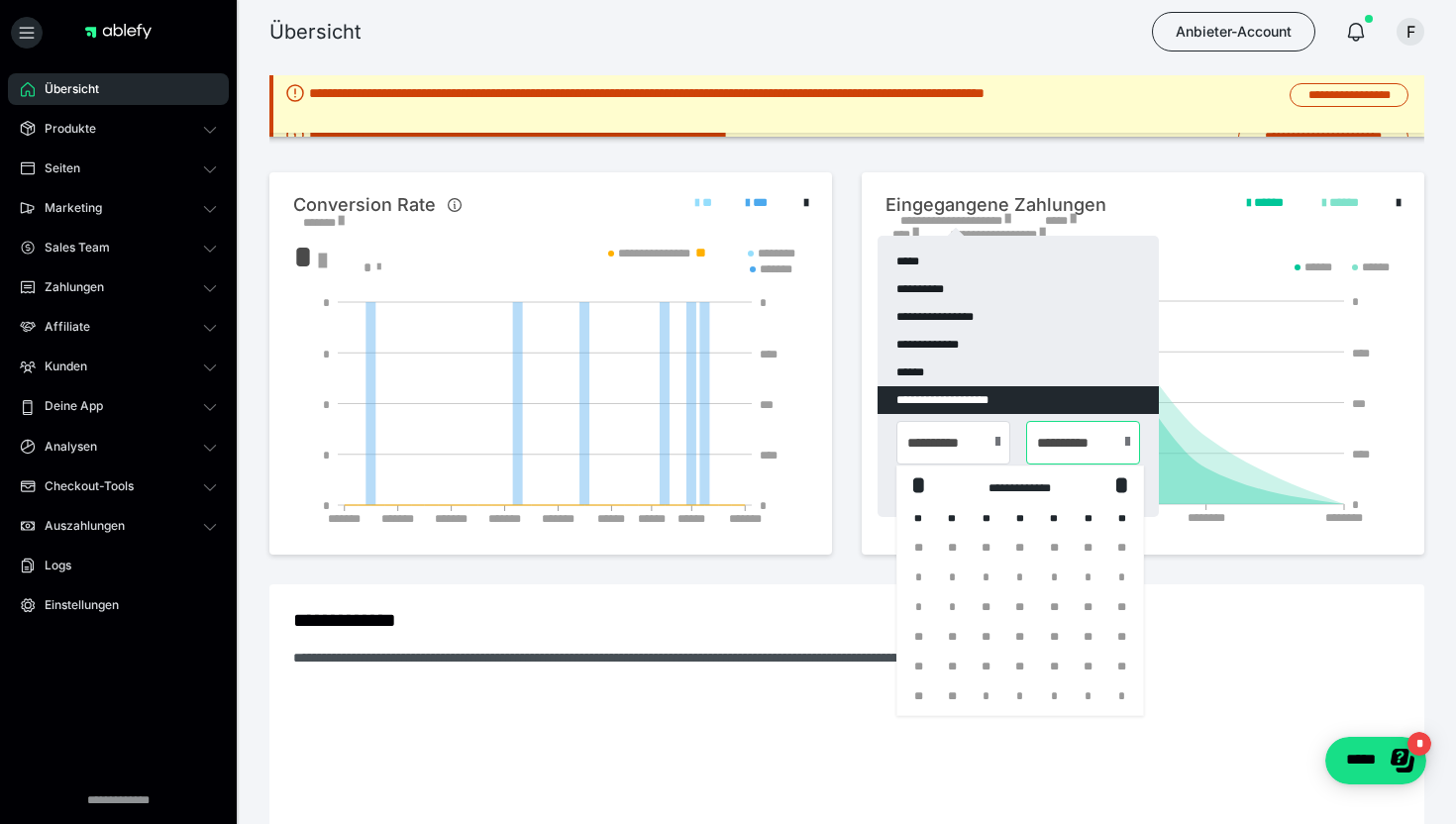 click on "**********" at bounding box center (1083, 443) 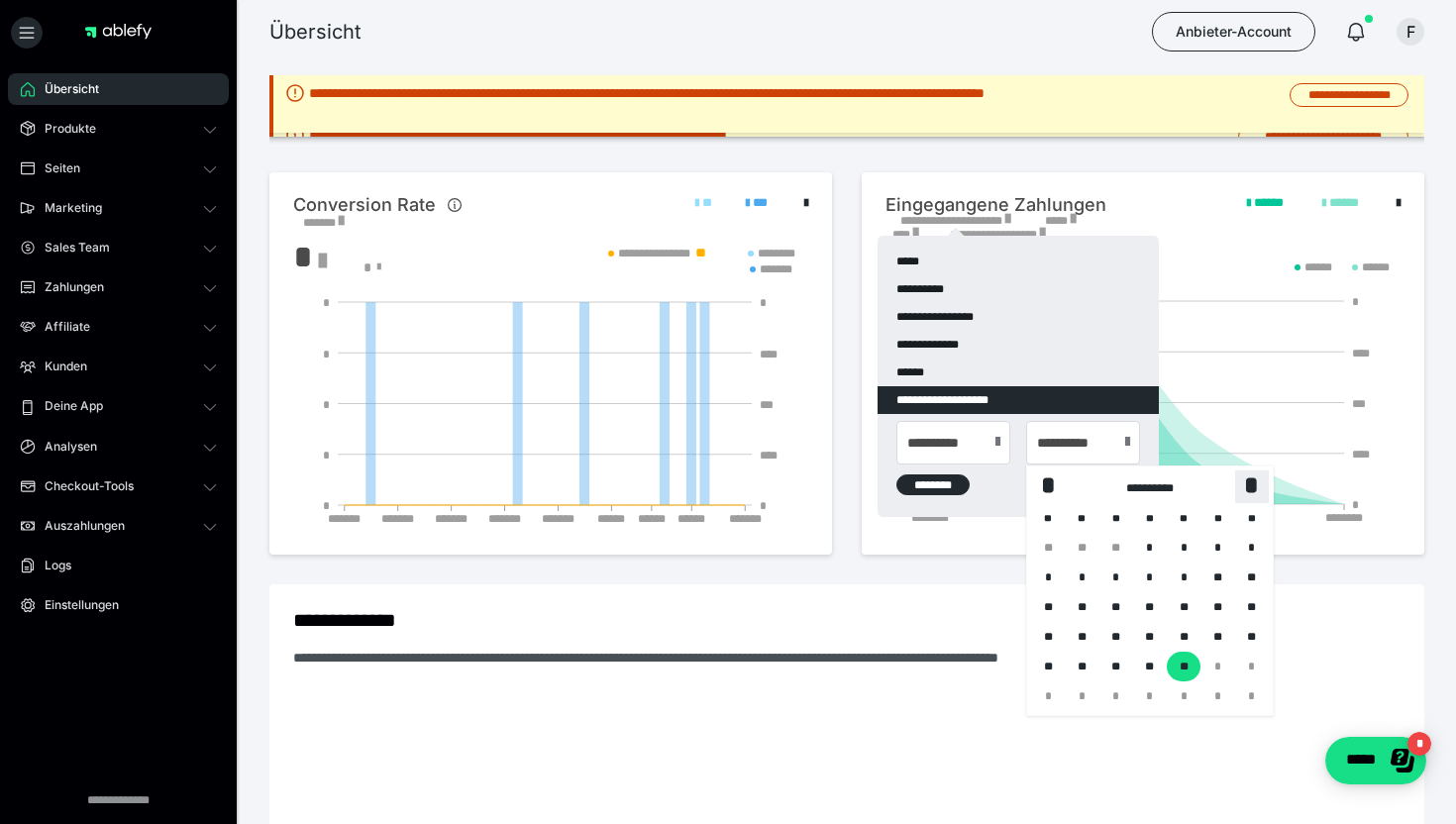 click on "*" at bounding box center (1252, 485) 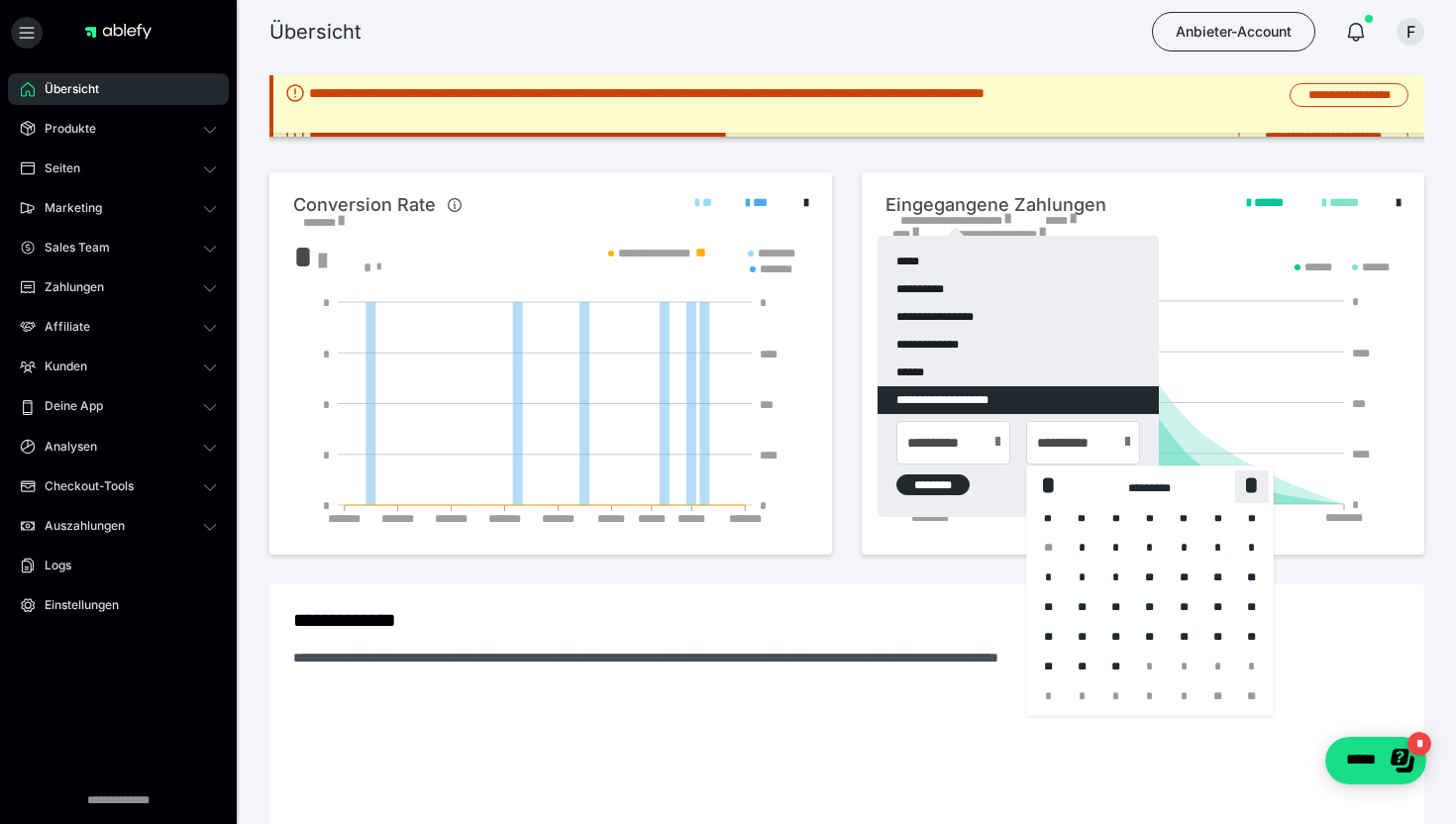 click on "*" at bounding box center (1252, 485) 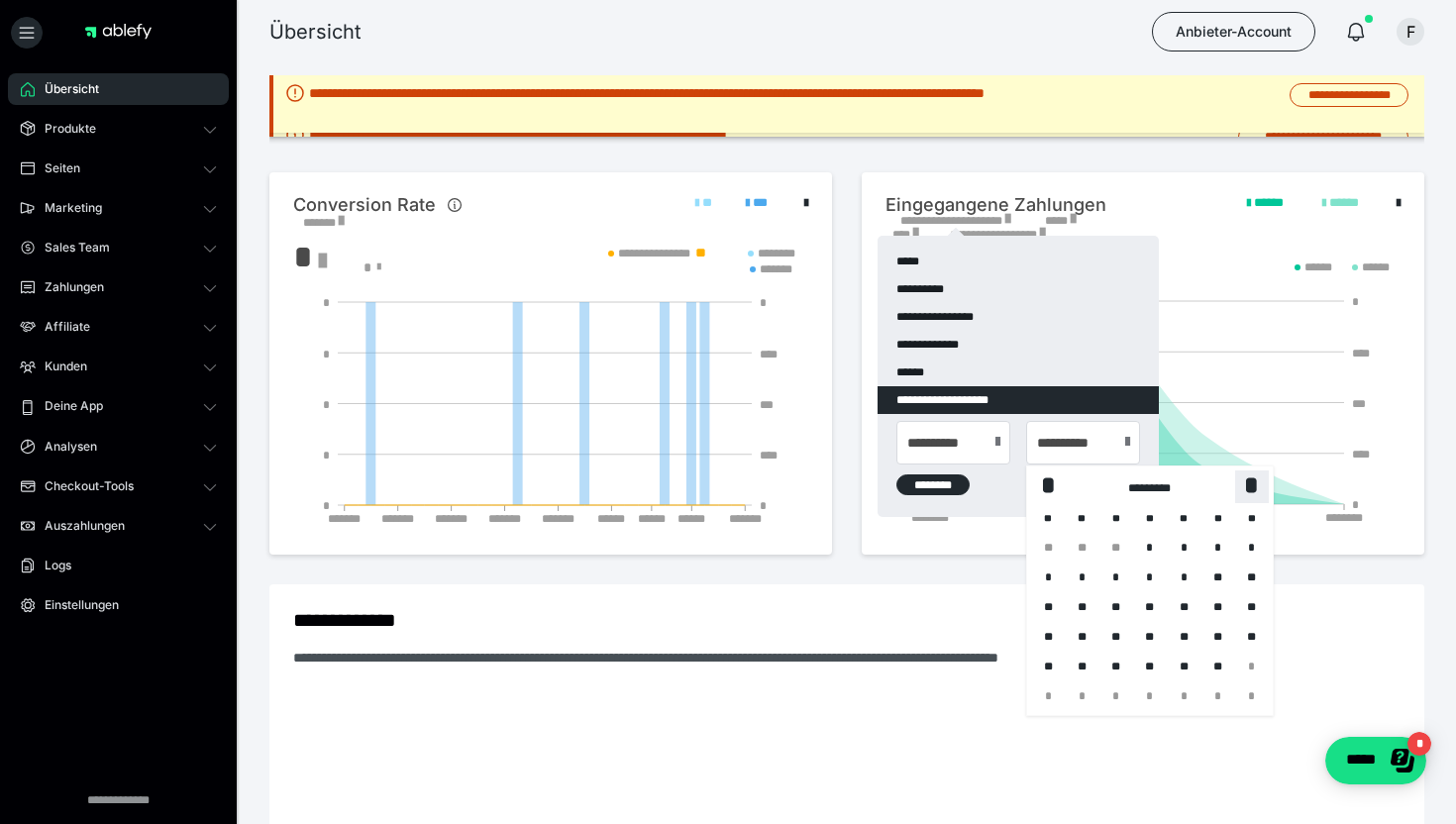 click on "*" at bounding box center [1252, 485] 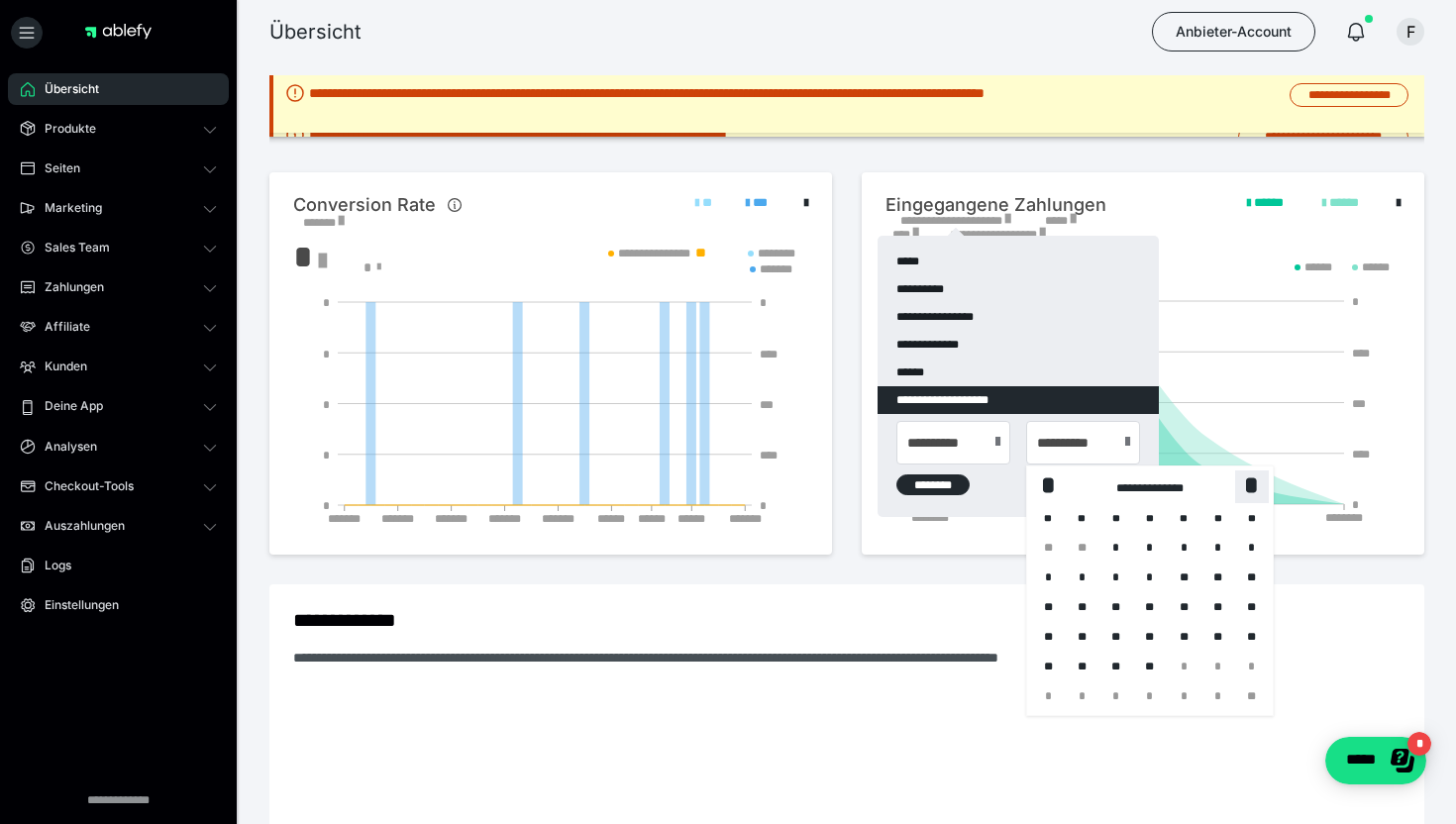 click on "*" at bounding box center [1252, 485] 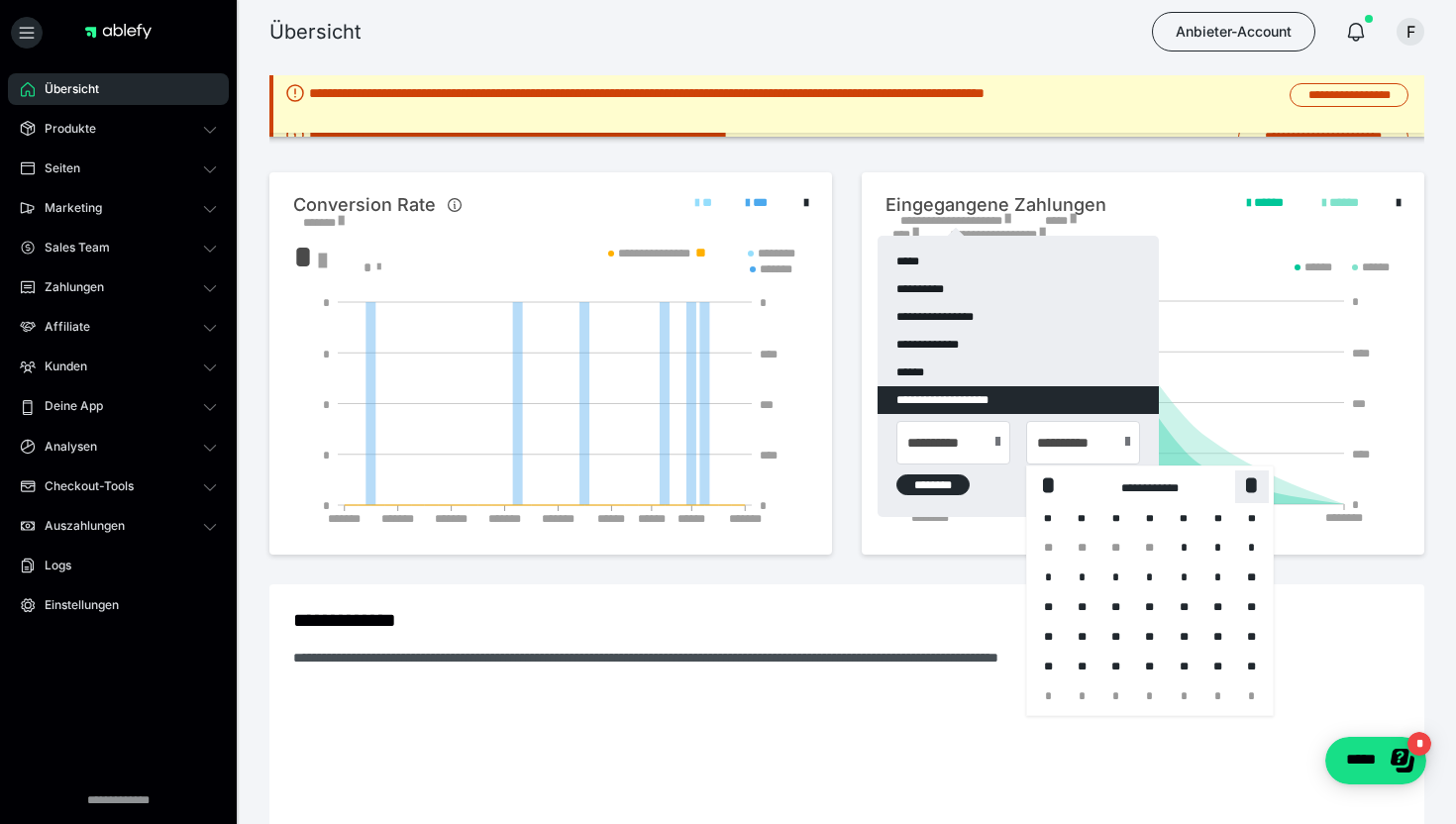 click on "*" at bounding box center [1252, 485] 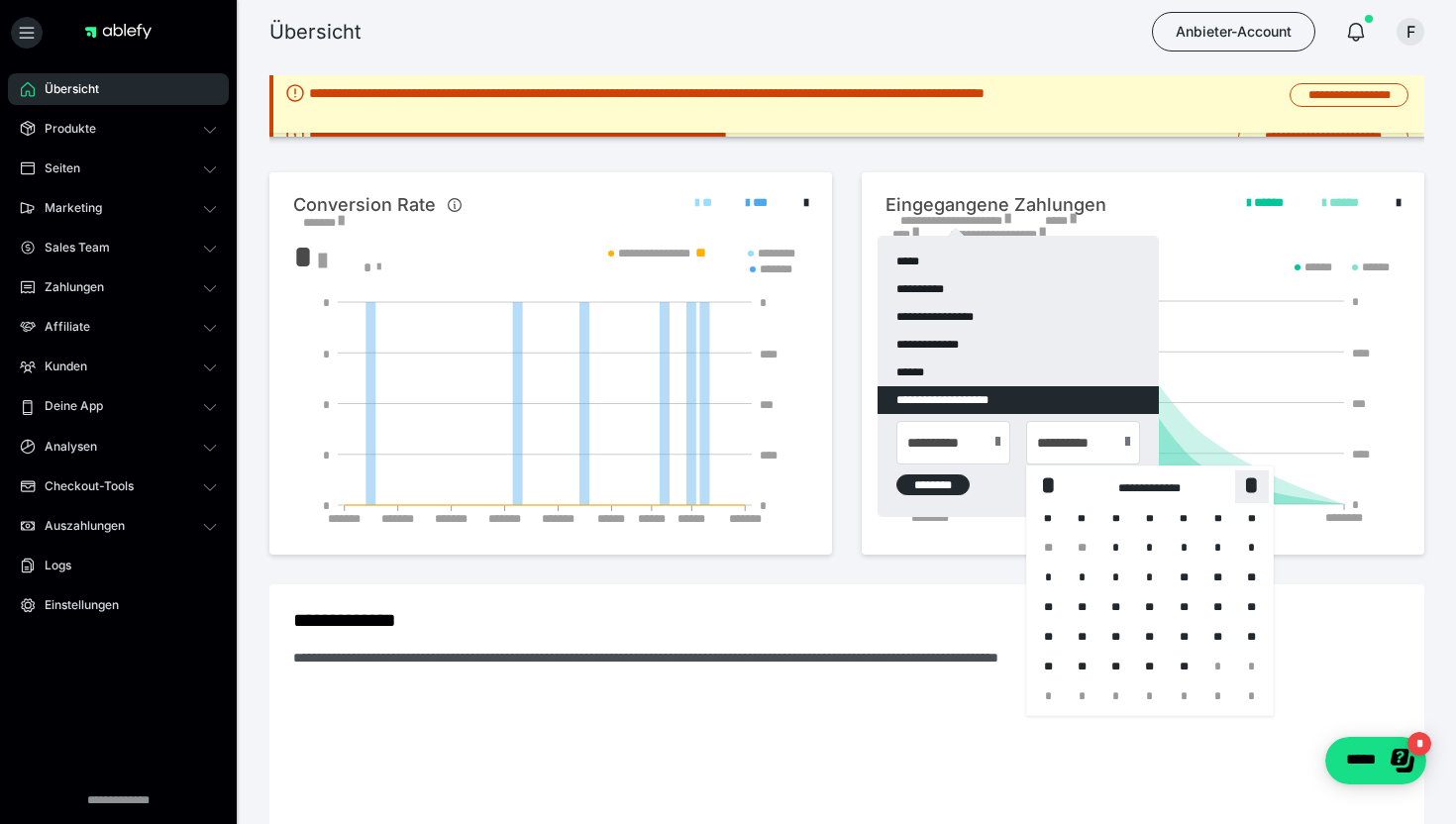 click on "*" at bounding box center (1252, 485) 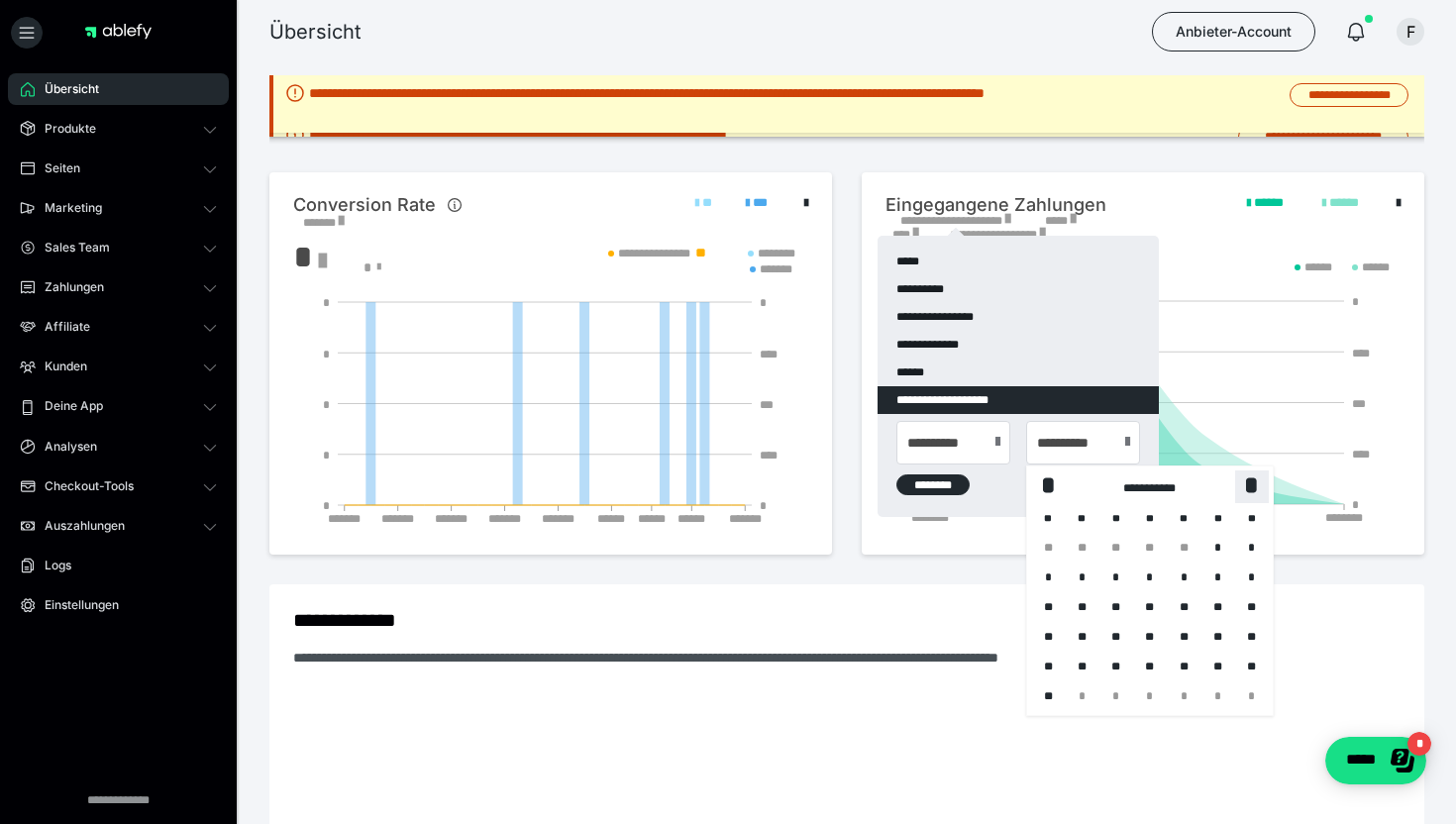 click on "*" at bounding box center [1252, 485] 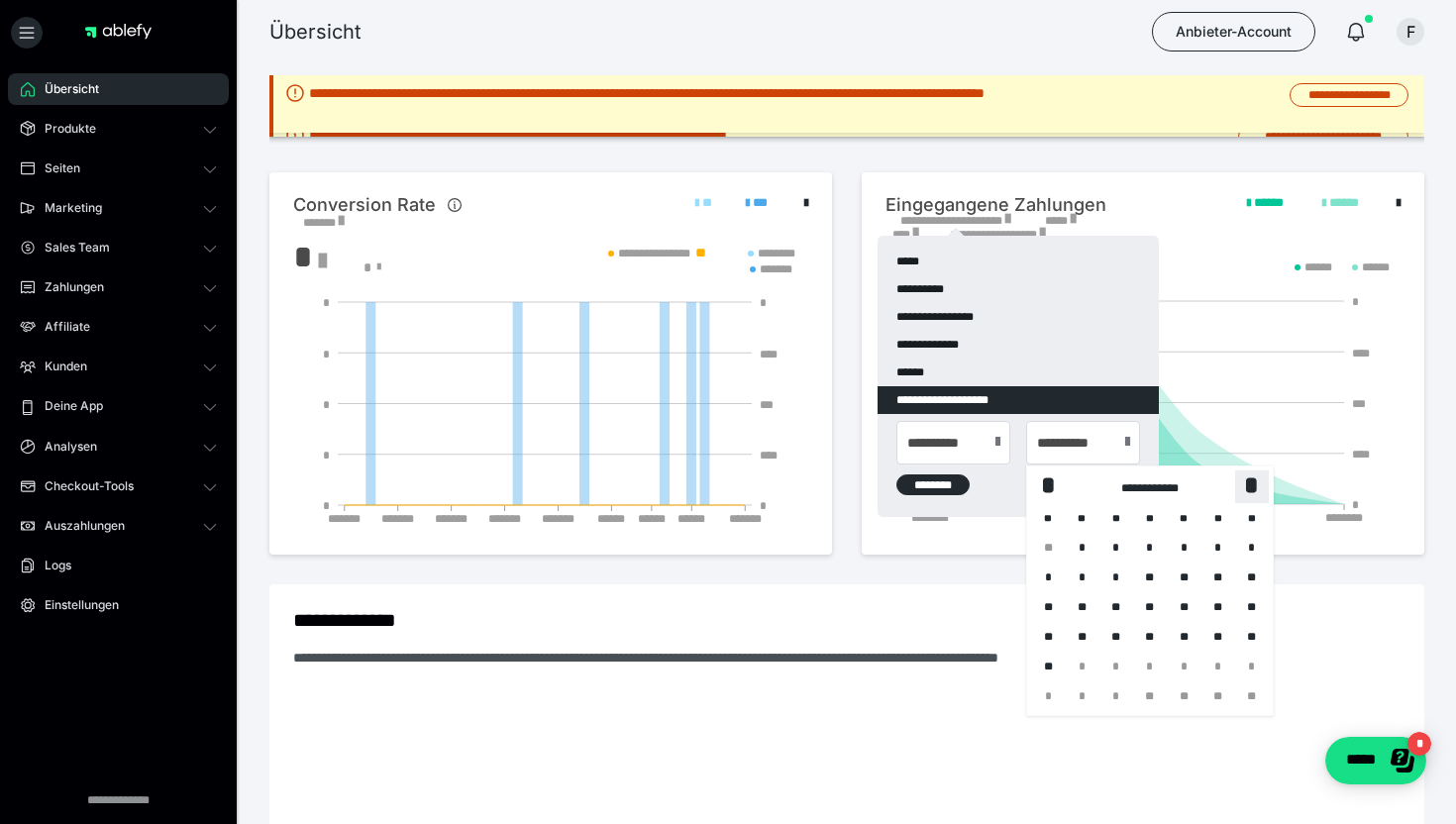 click on "*" at bounding box center (1252, 485) 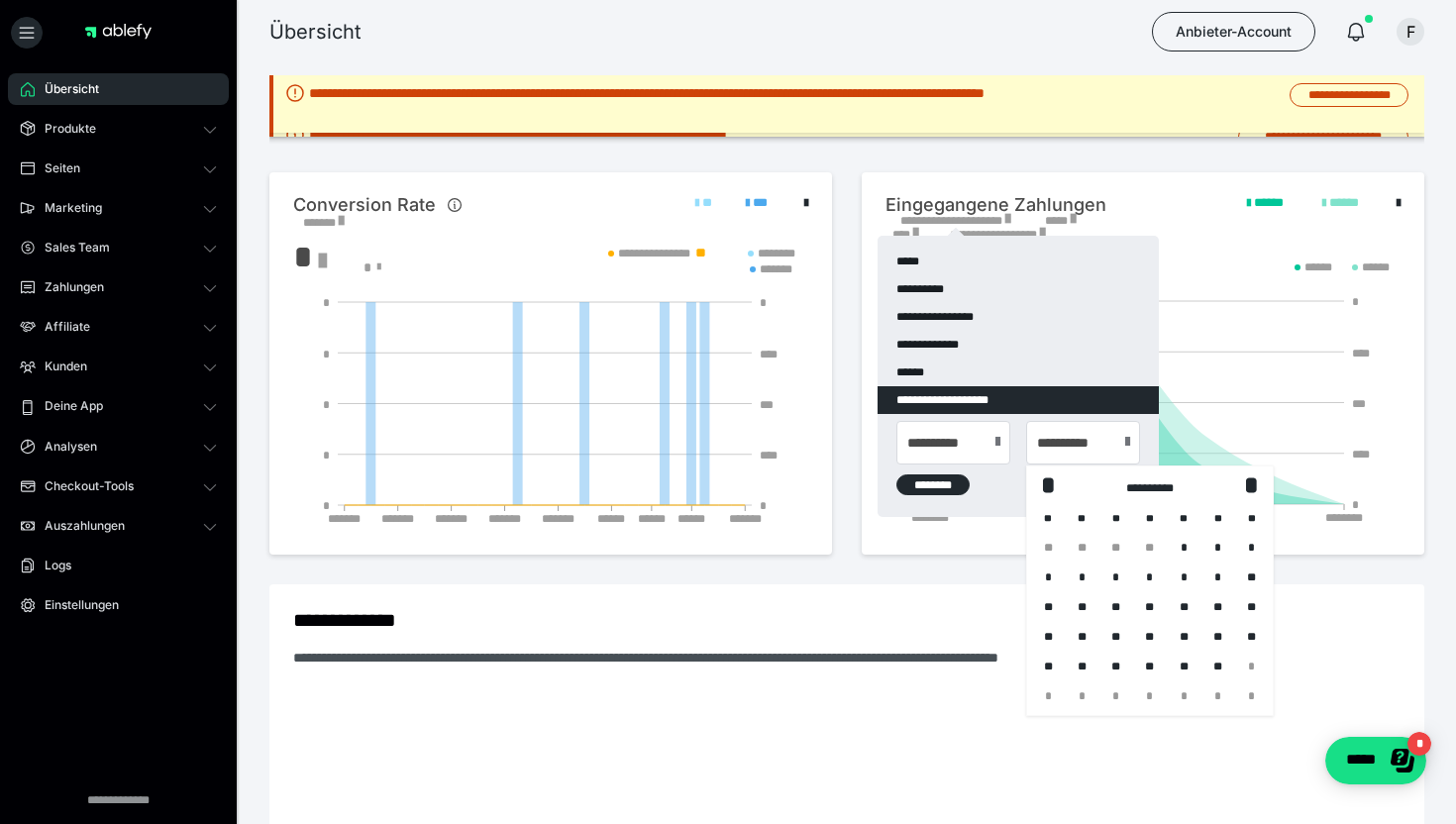 click on "**" at bounding box center [1217, 667] 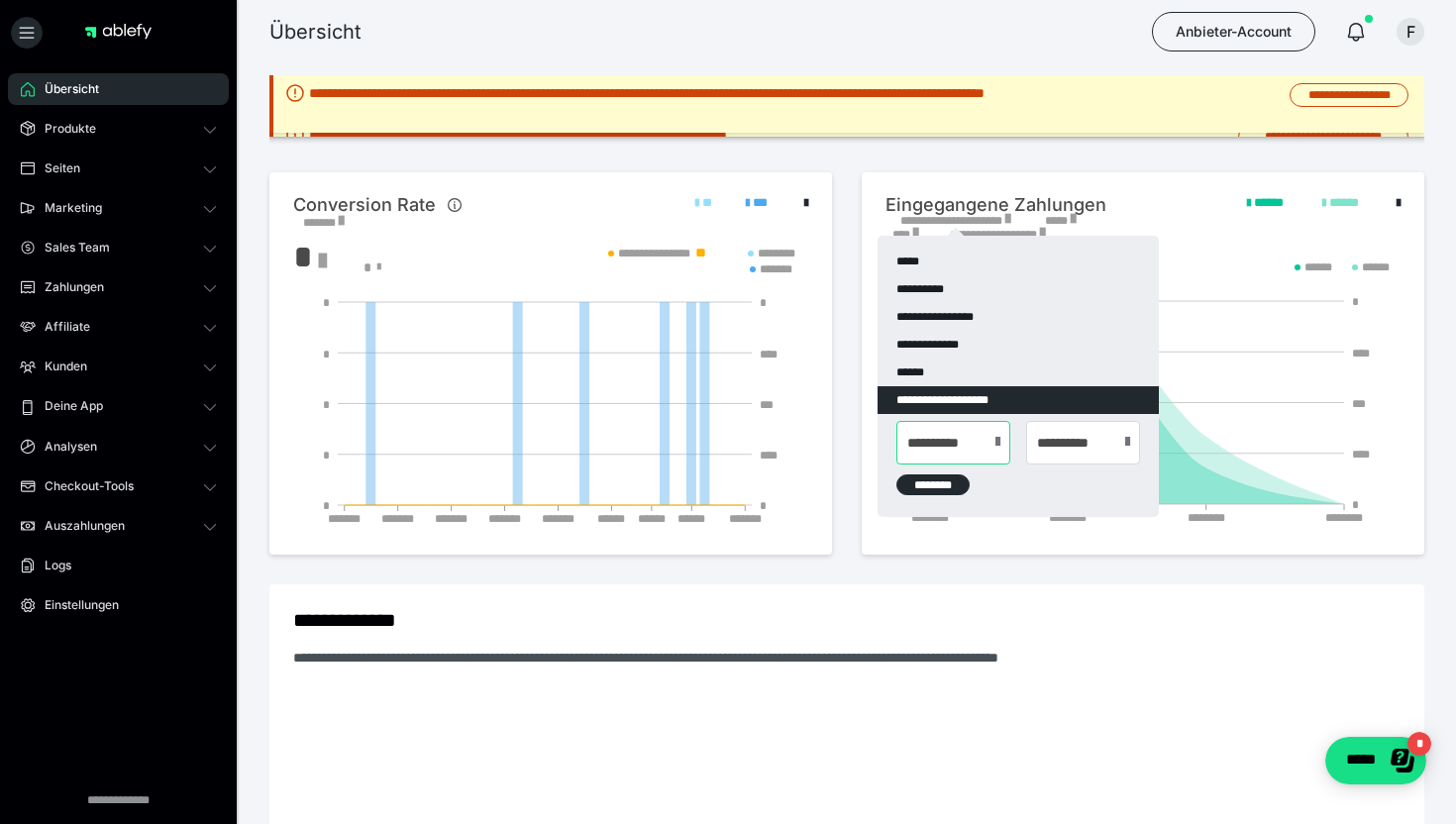 click on "**********" at bounding box center [953, 443] 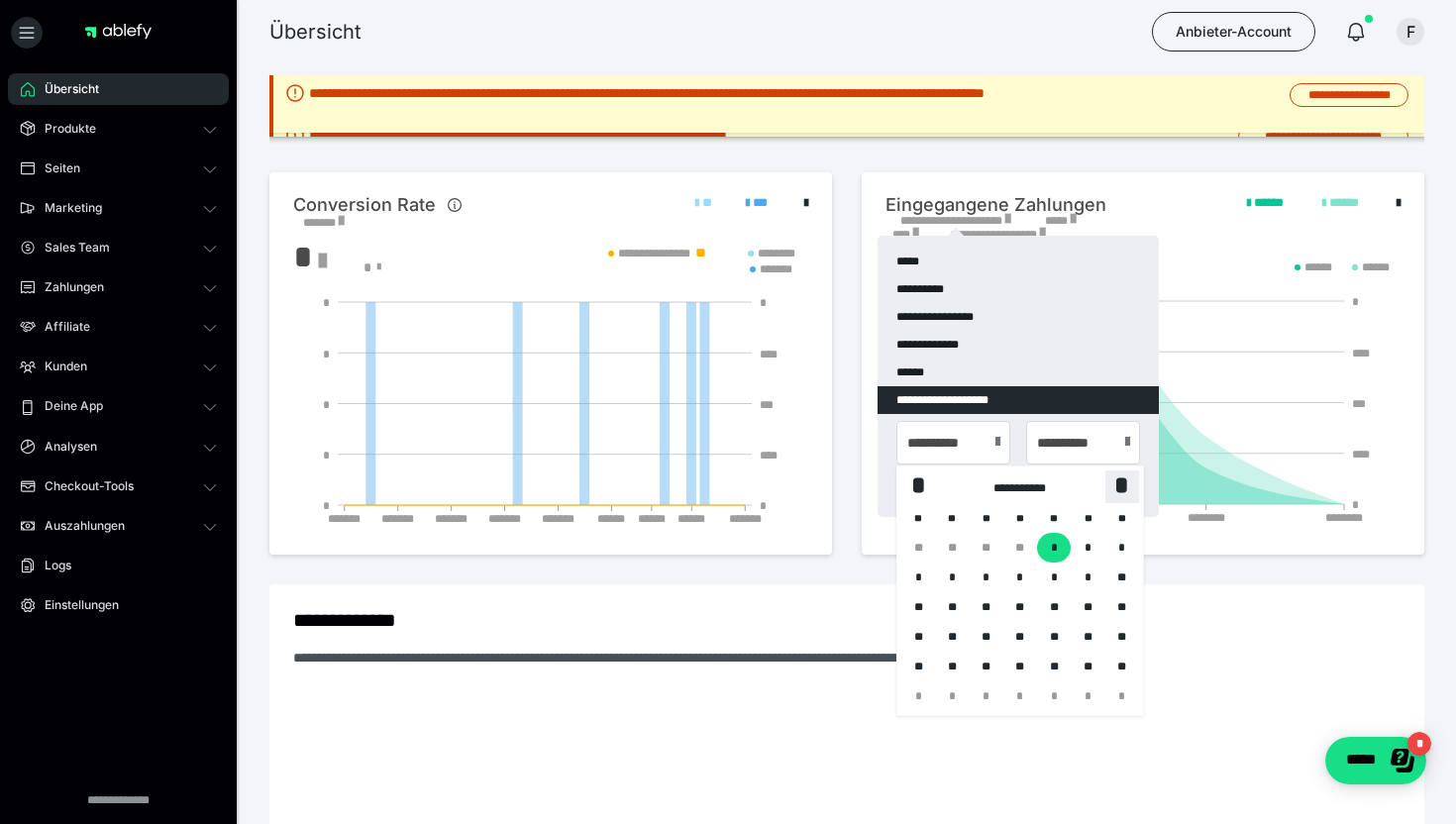 click on "*" at bounding box center [1122, 485] 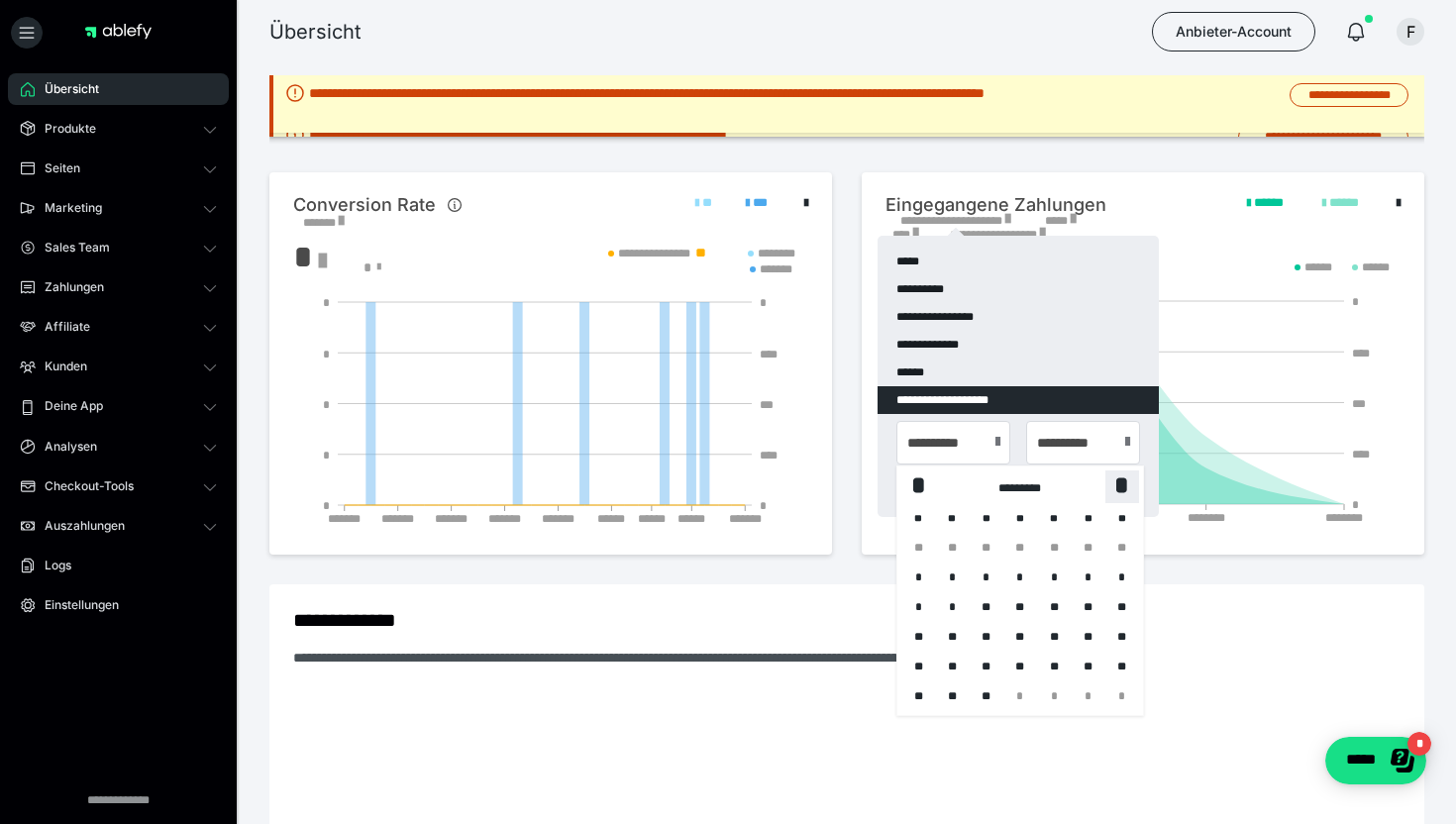 click on "*" at bounding box center [1122, 485] 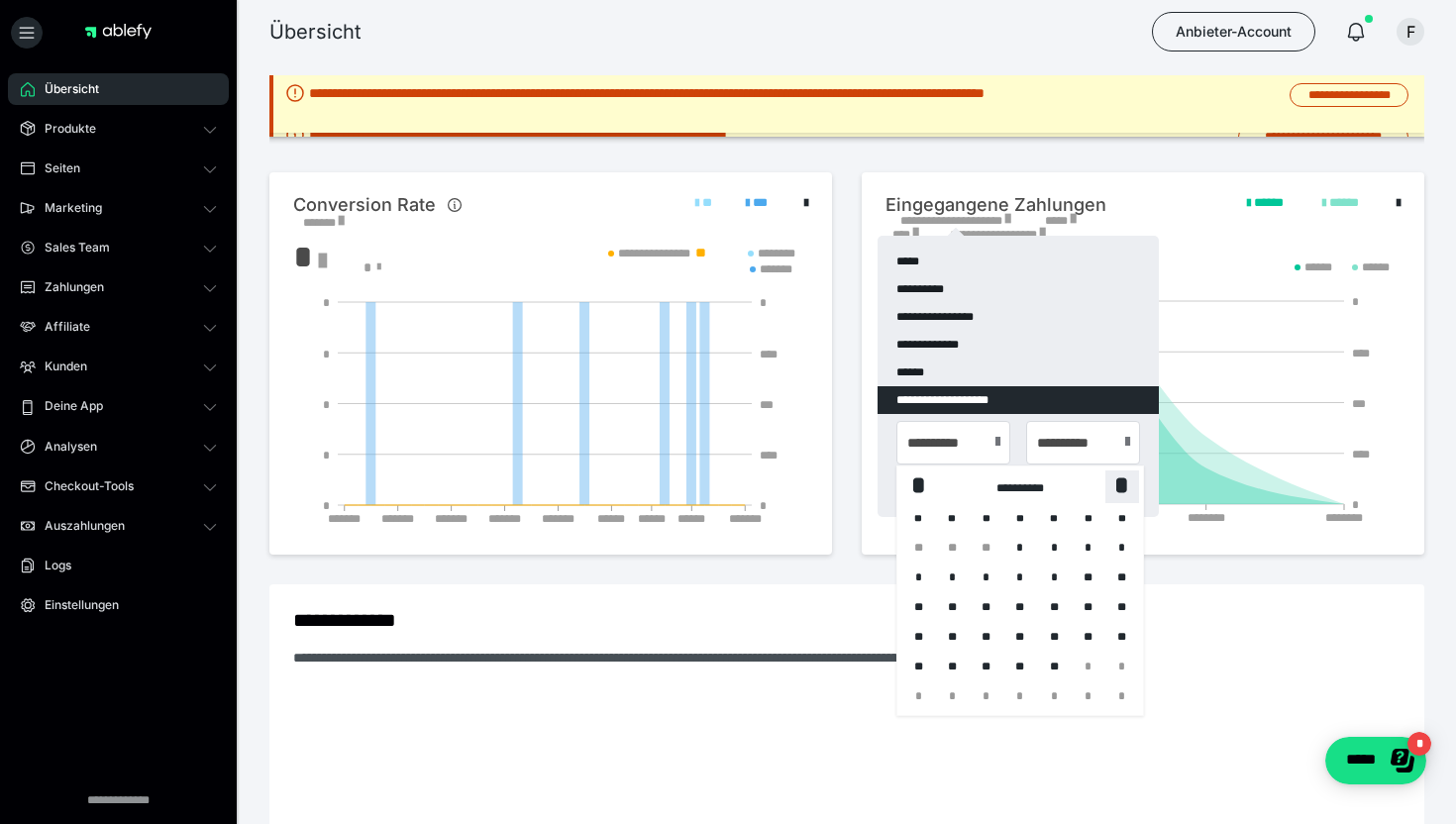 click on "*" at bounding box center [1122, 485] 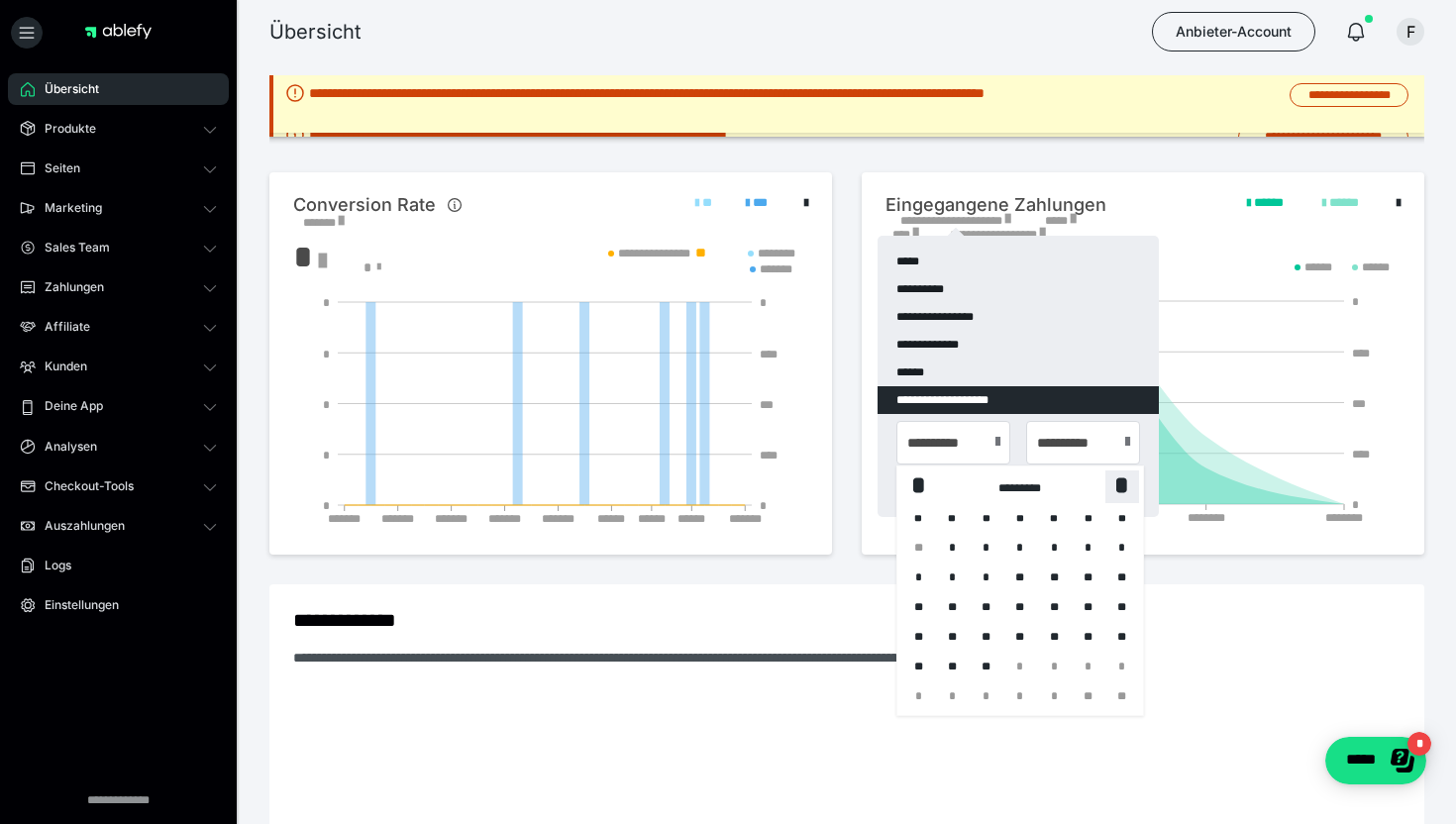 click on "*" at bounding box center [1122, 485] 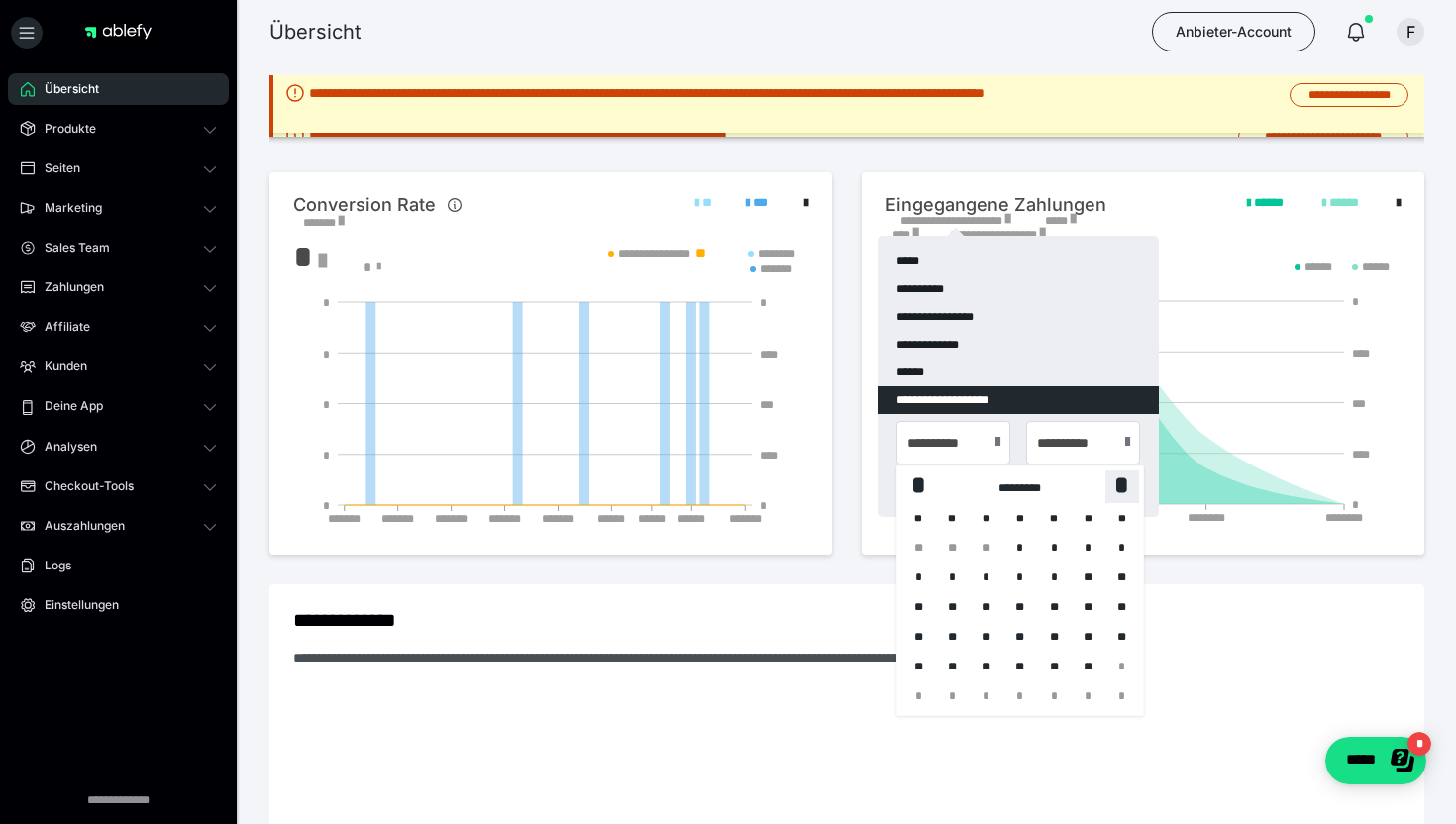 click on "*" at bounding box center (1122, 485) 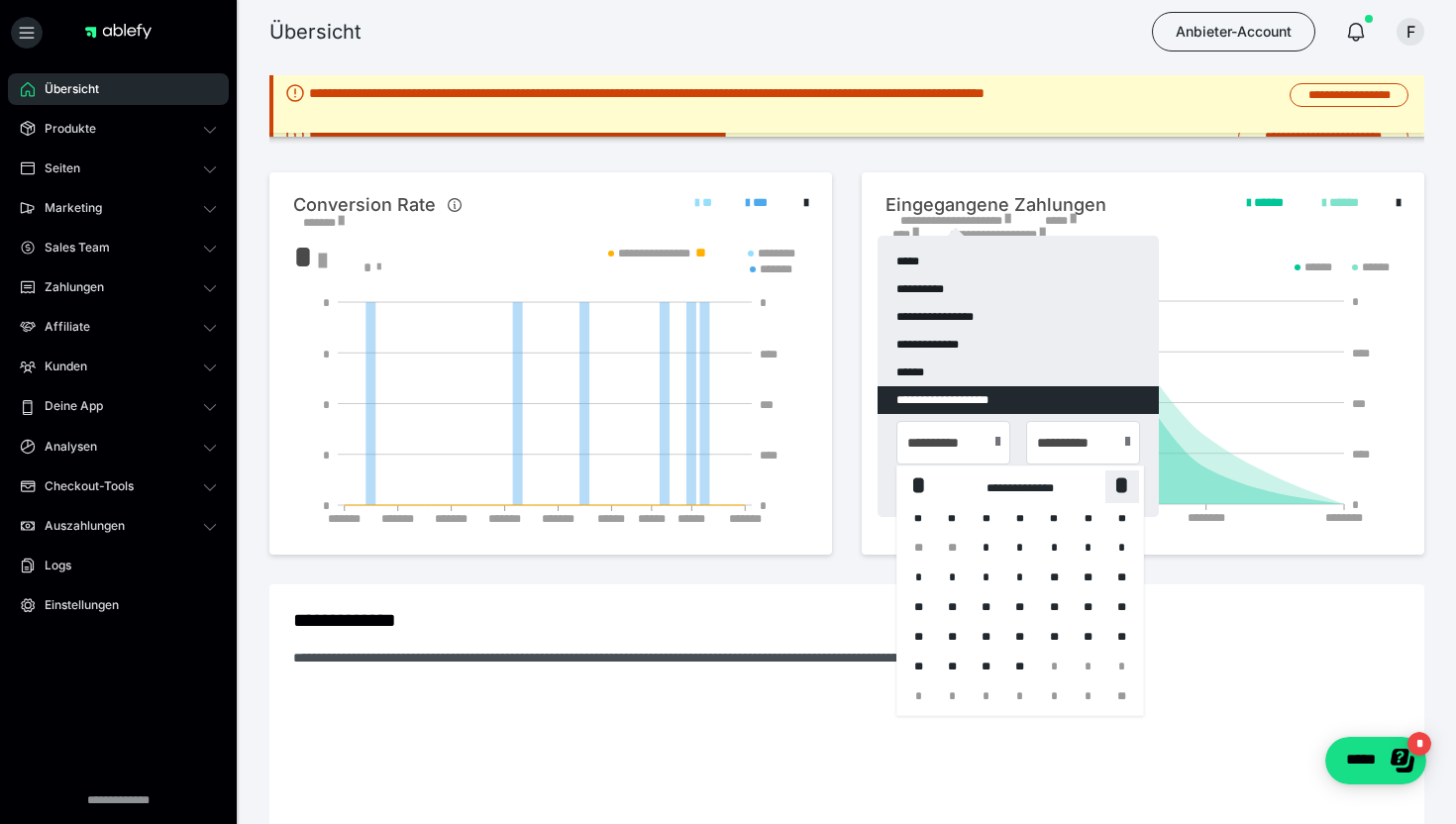 click on "*" at bounding box center [1122, 485] 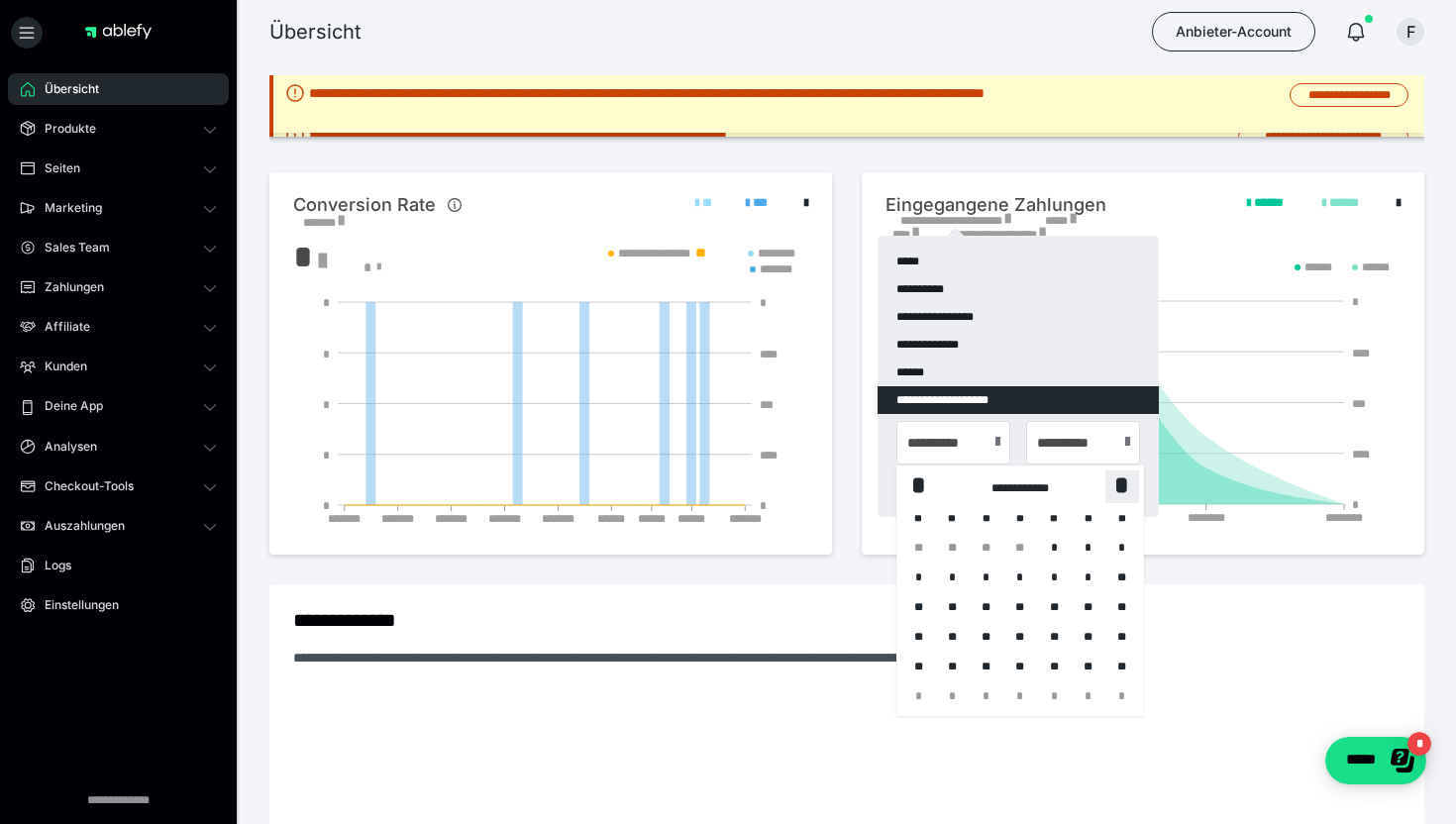click on "*" at bounding box center [1122, 485] 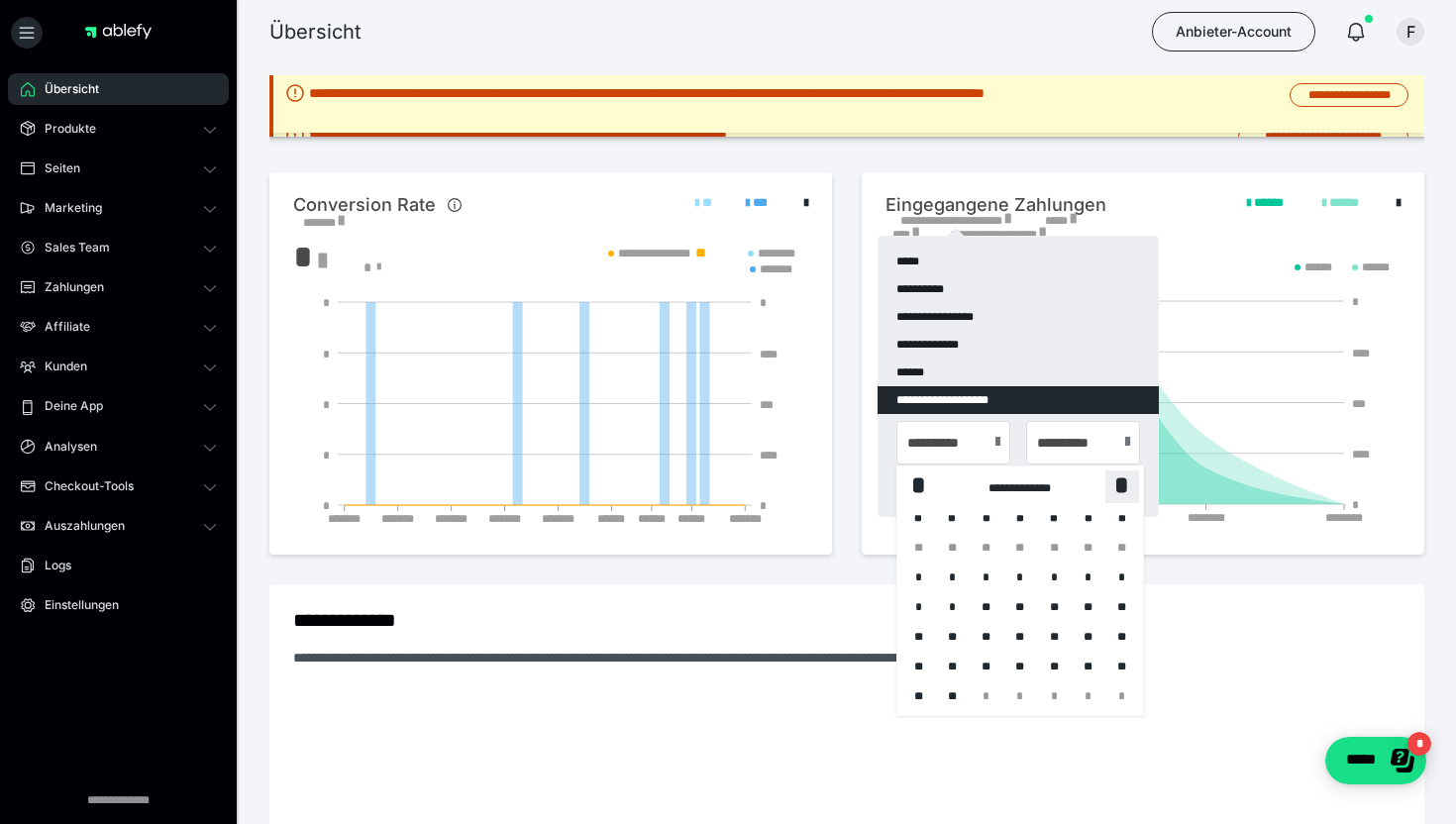 click on "*" at bounding box center [1122, 485] 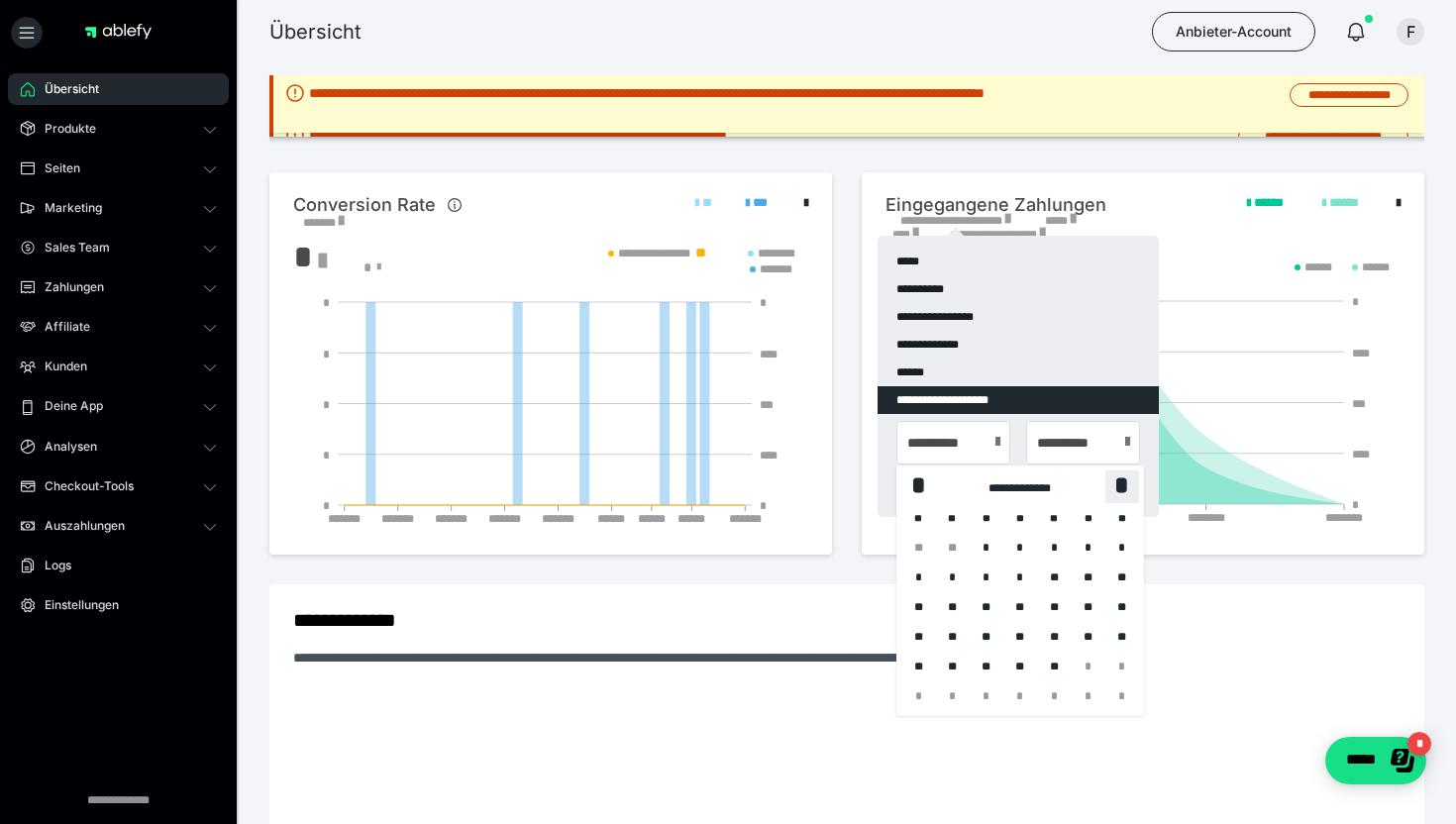 click on "*" at bounding box center [1122, 485] 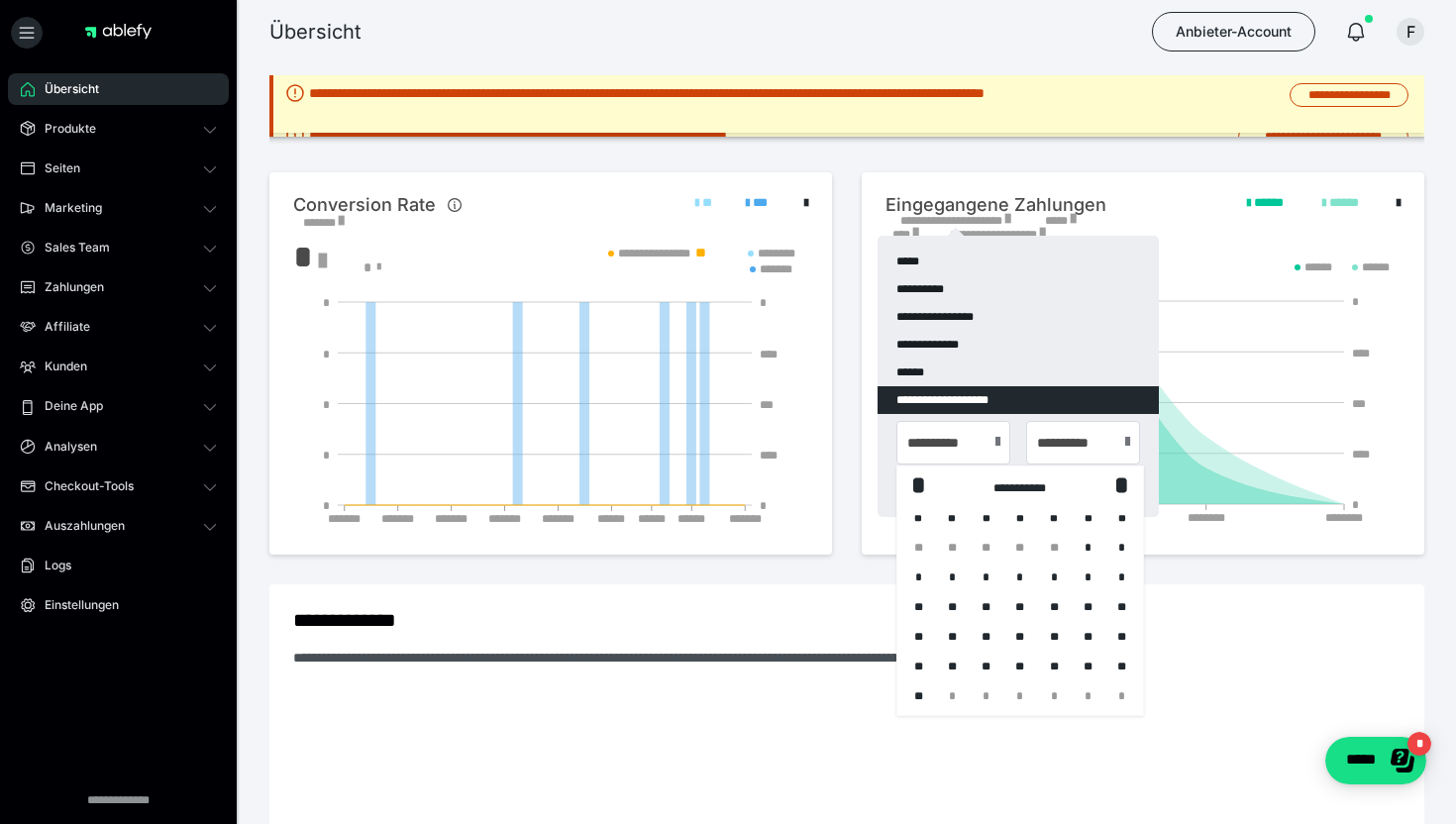 click on "*" at bounding box center (1088, 548) 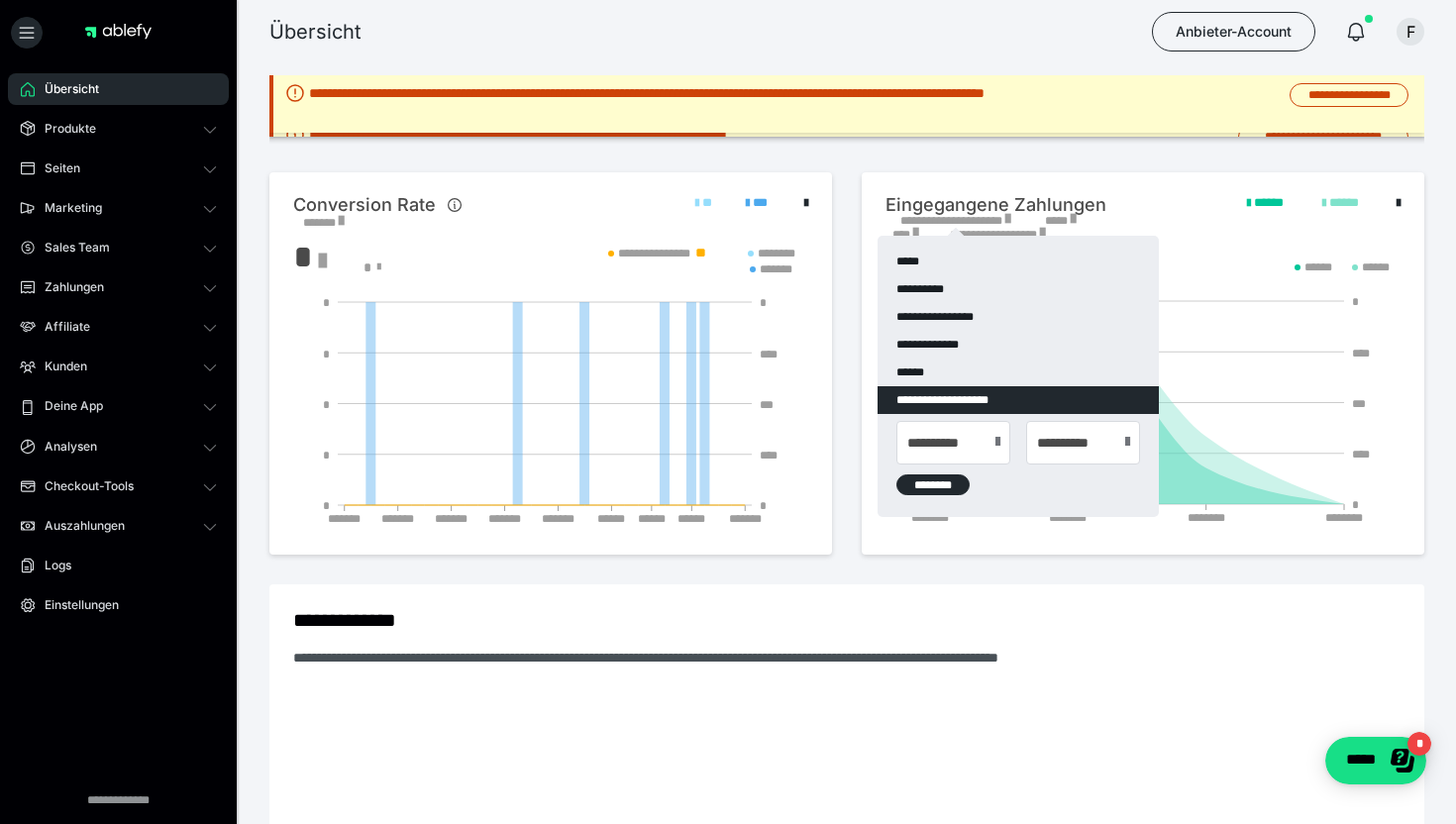 click on "********" at bounding box center [933, 484] 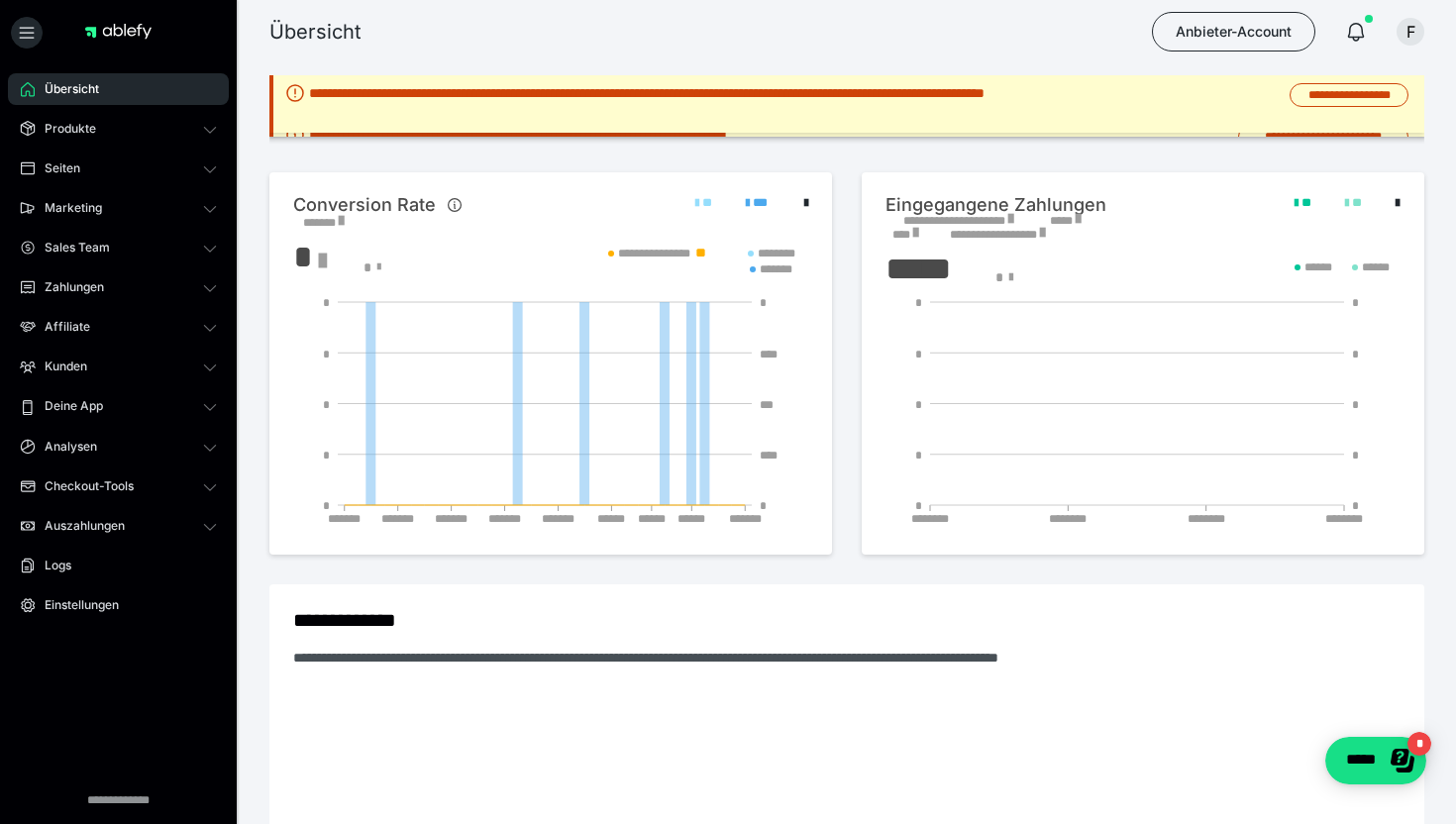 click at bounding box center (1010, 219) 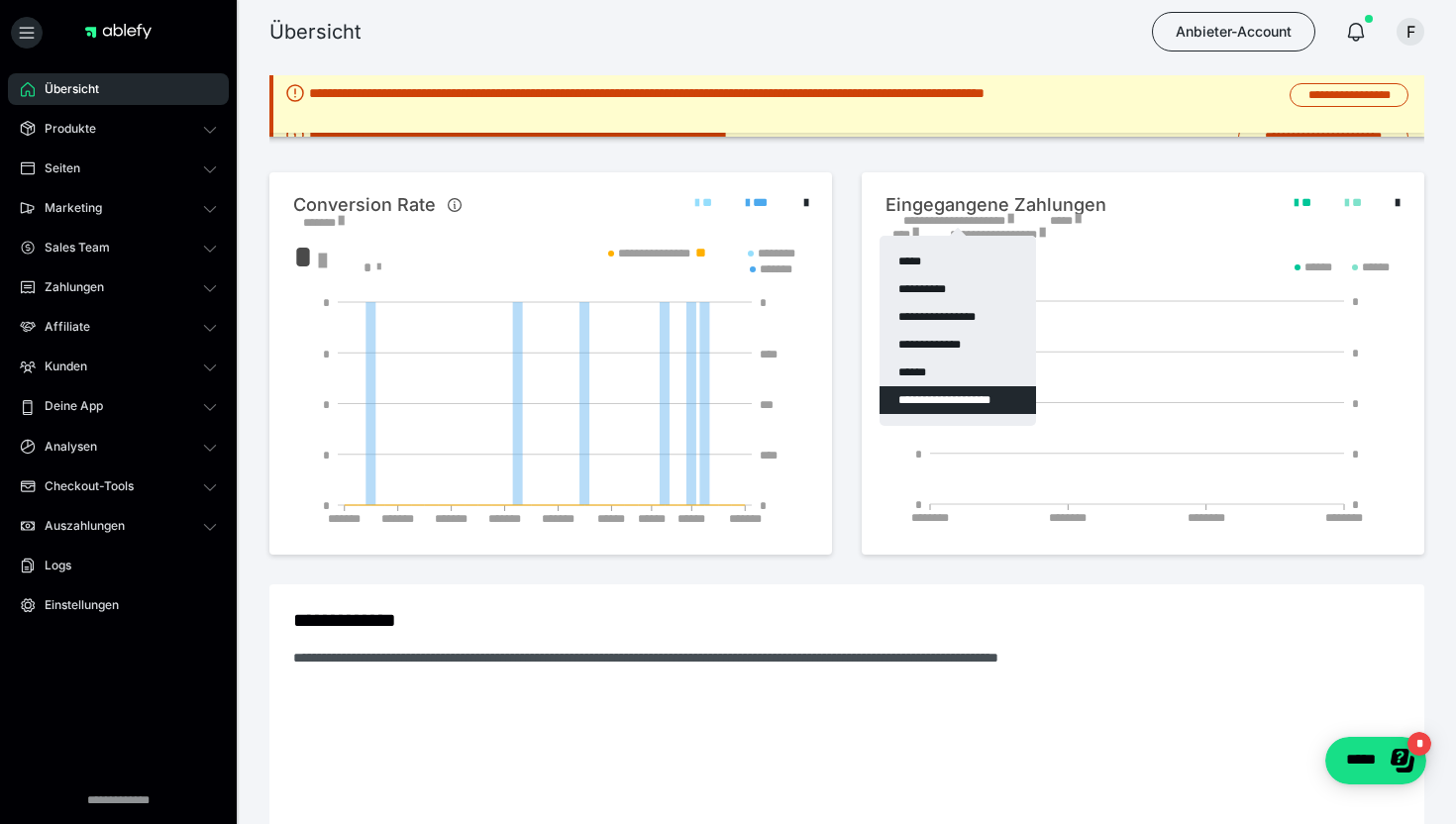 click on "******" at bounding box center [958, 372] 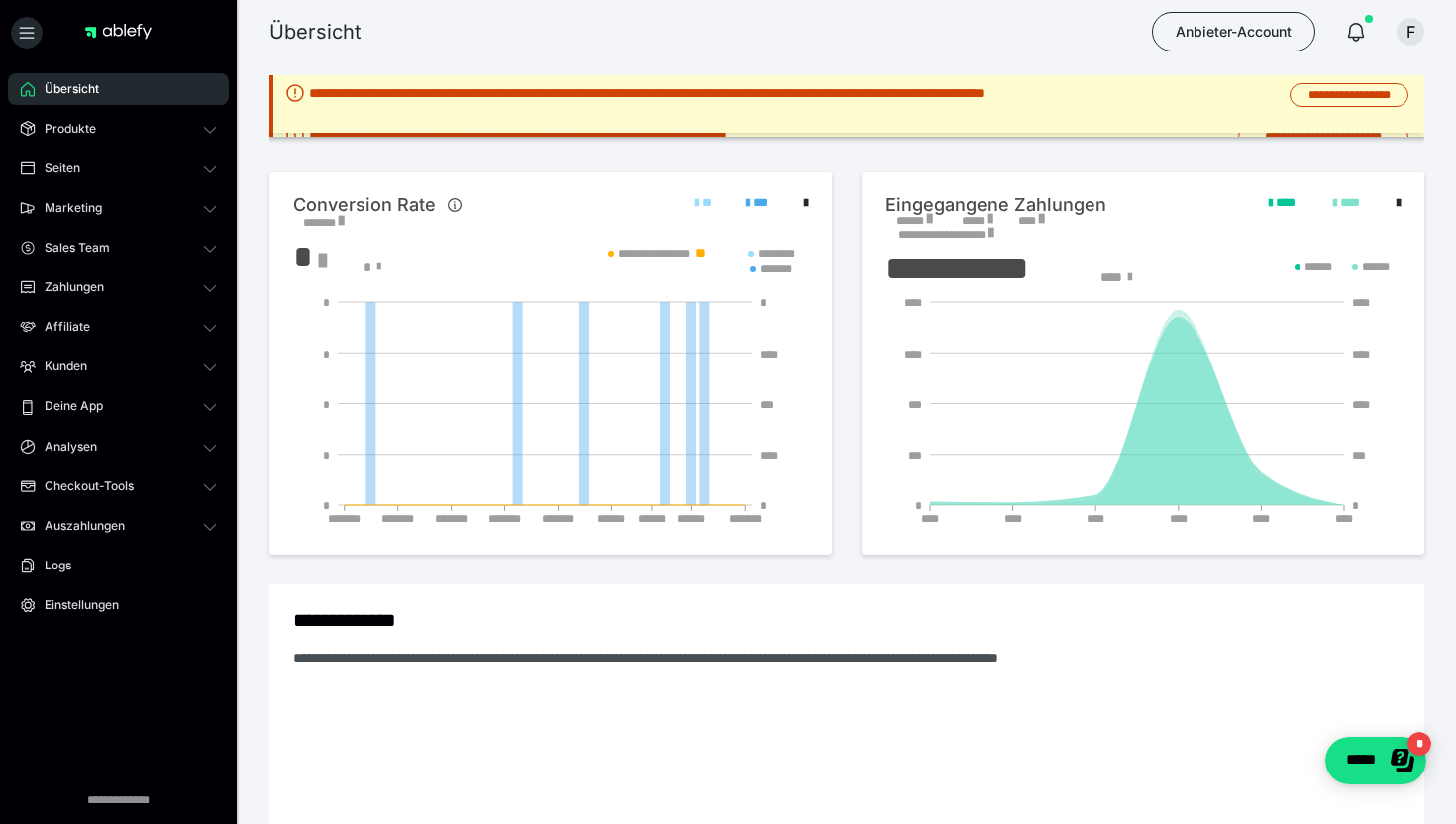 click at bounding box center (929, 219) 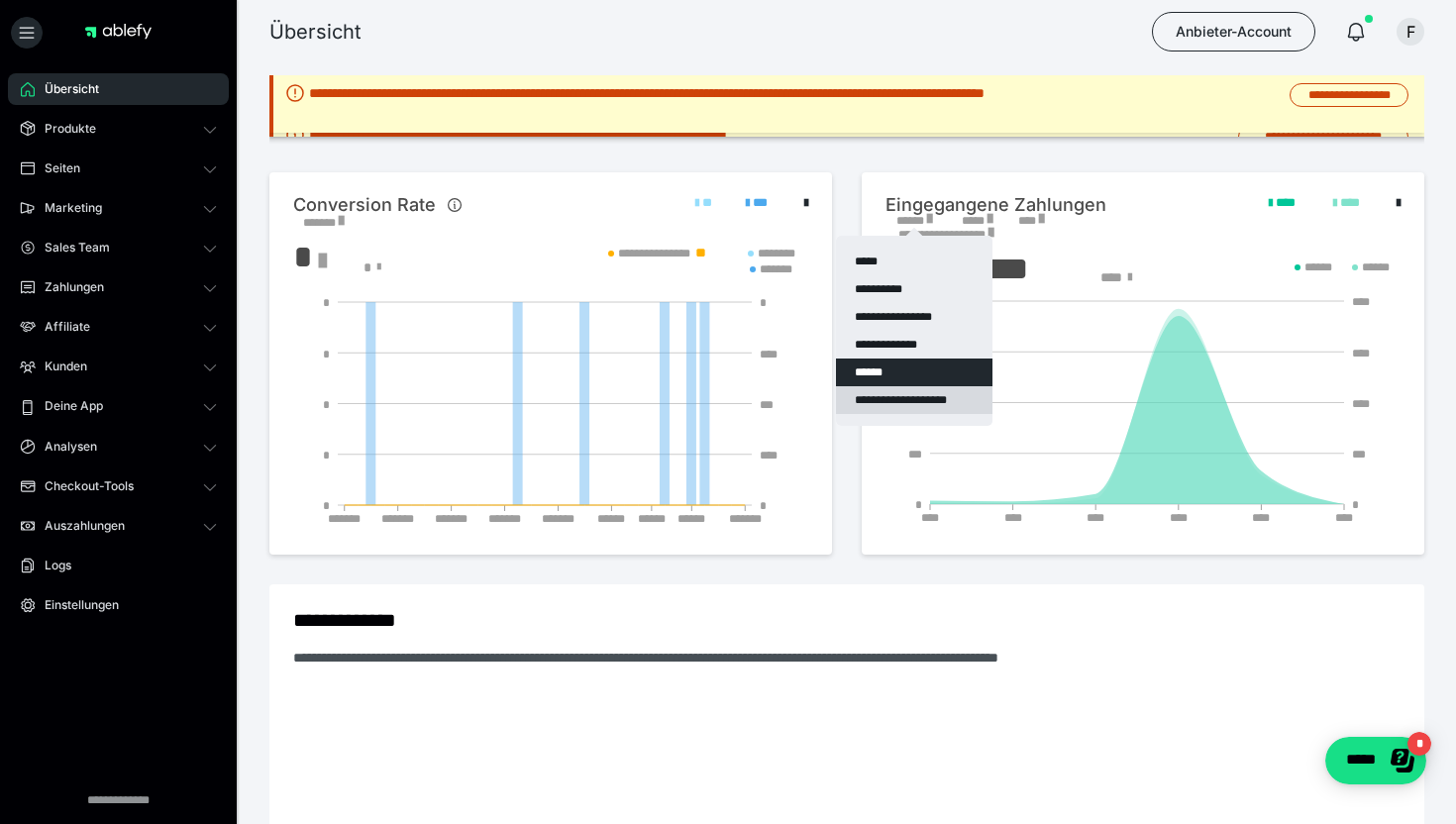 click on "**********" at bounding box center (914, 400) 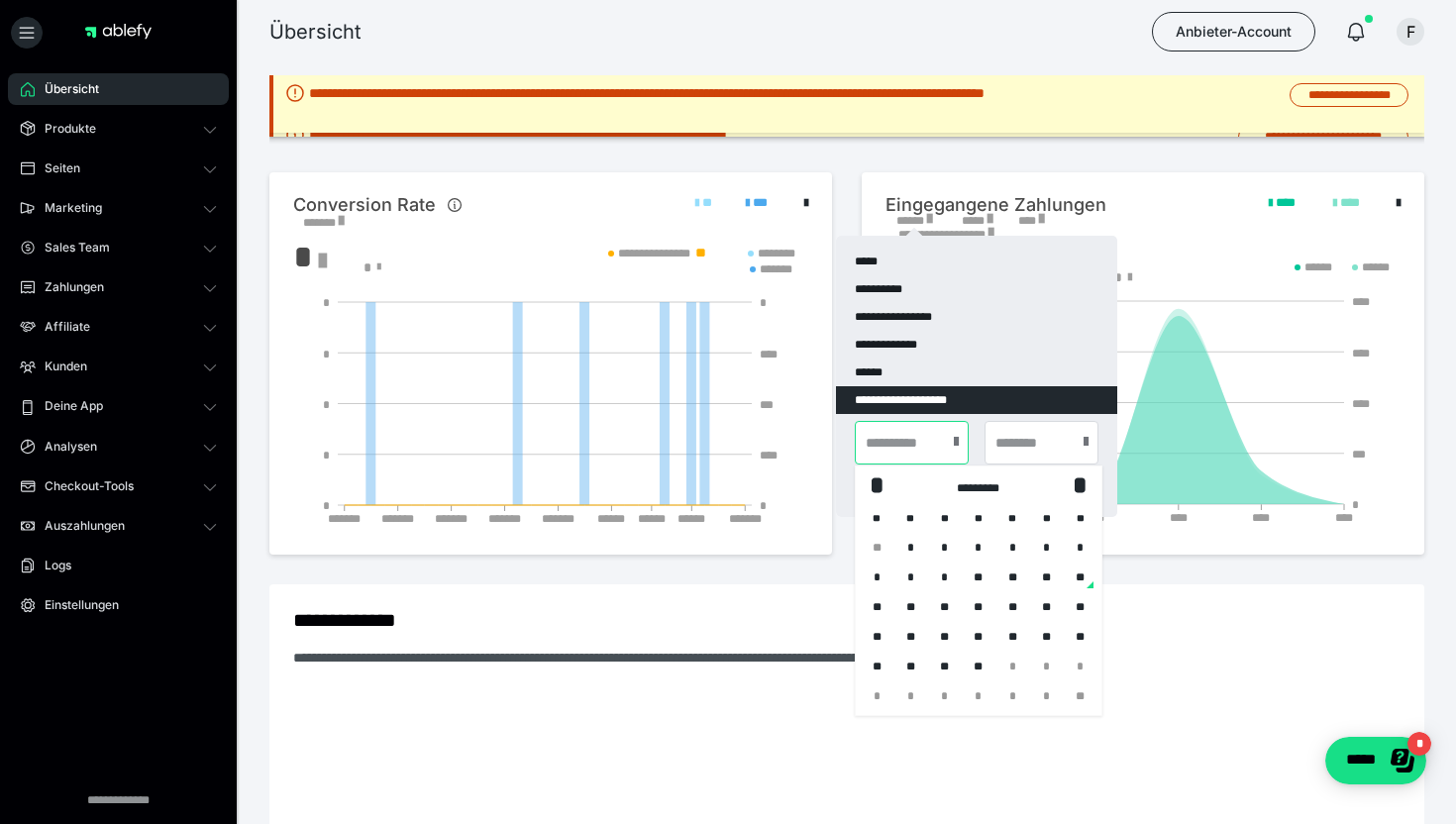 click at bounding box center [911, 443] 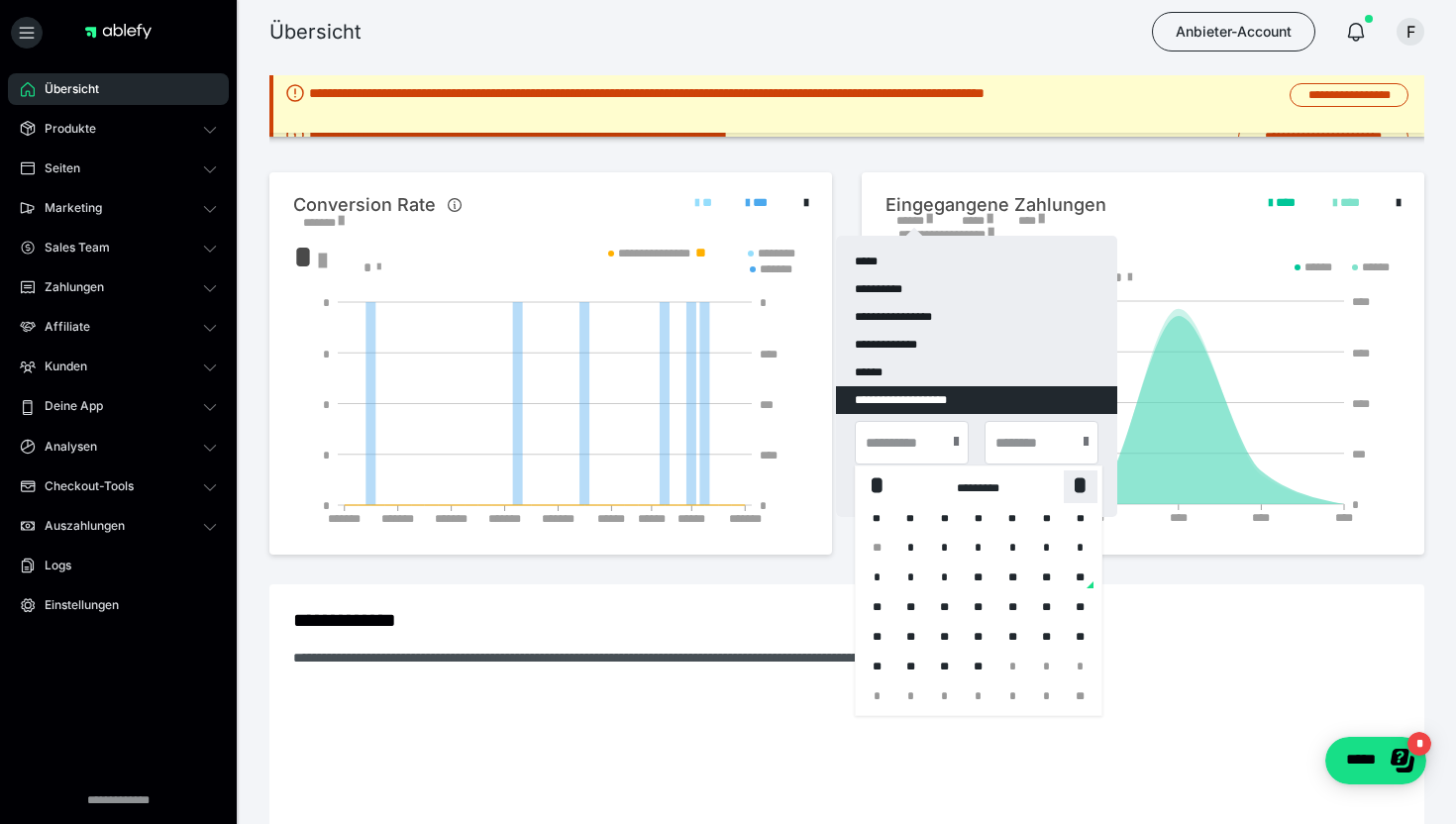 click on "*" at bounding box center (1081, 485) 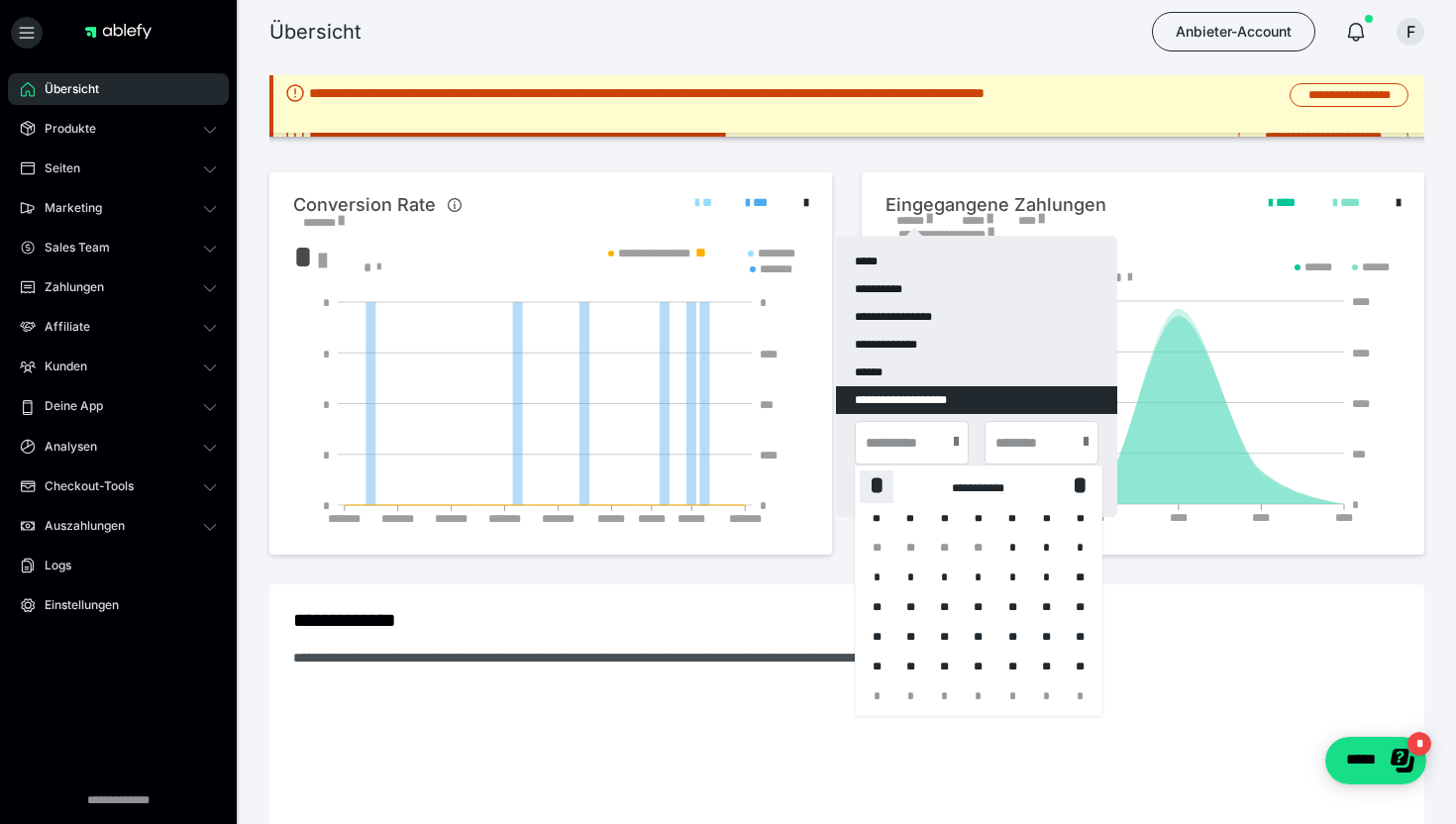 click on "*" at bounding box center [877, 485] 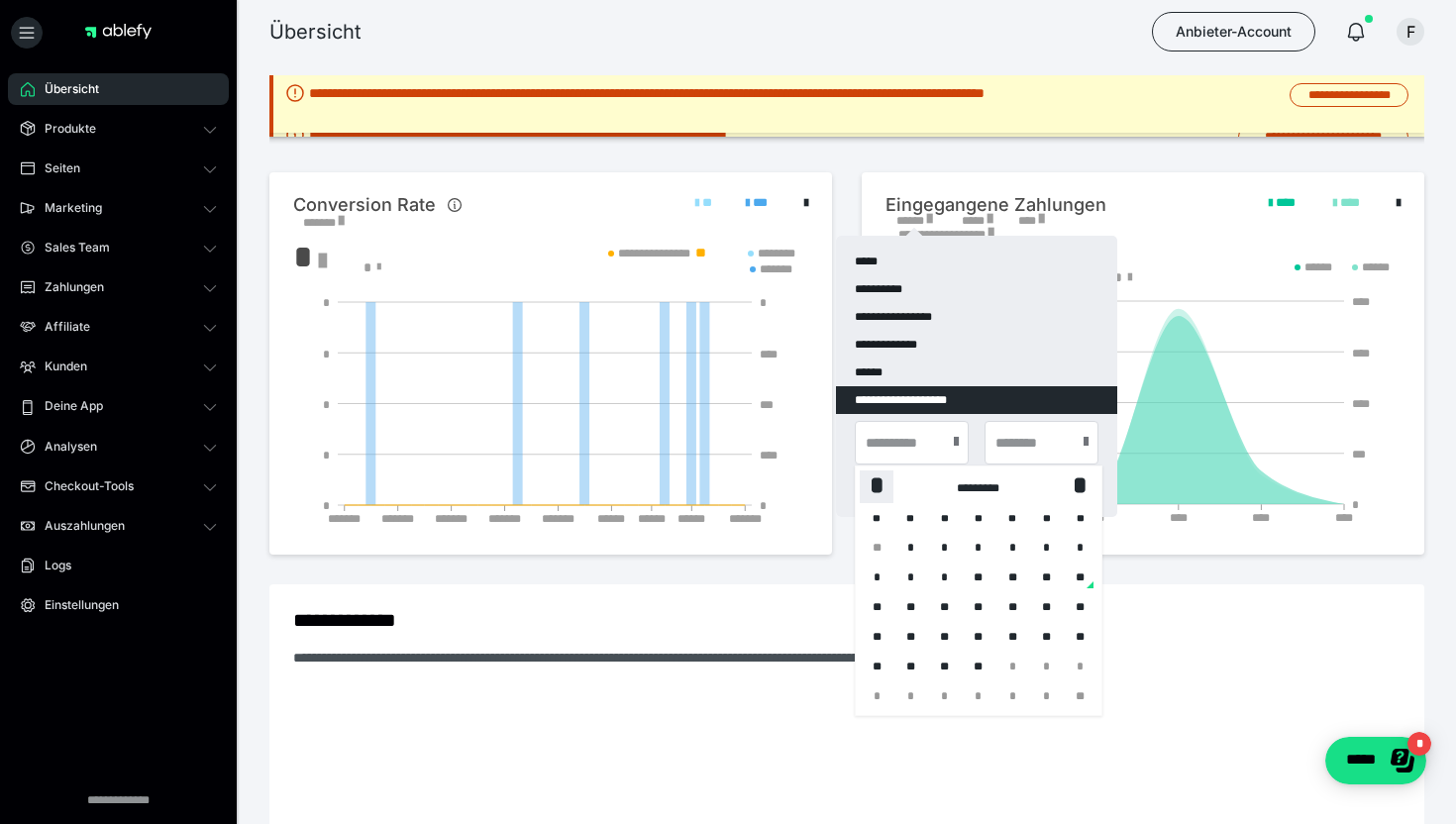 click on "*" at bounding box center [877, 485] 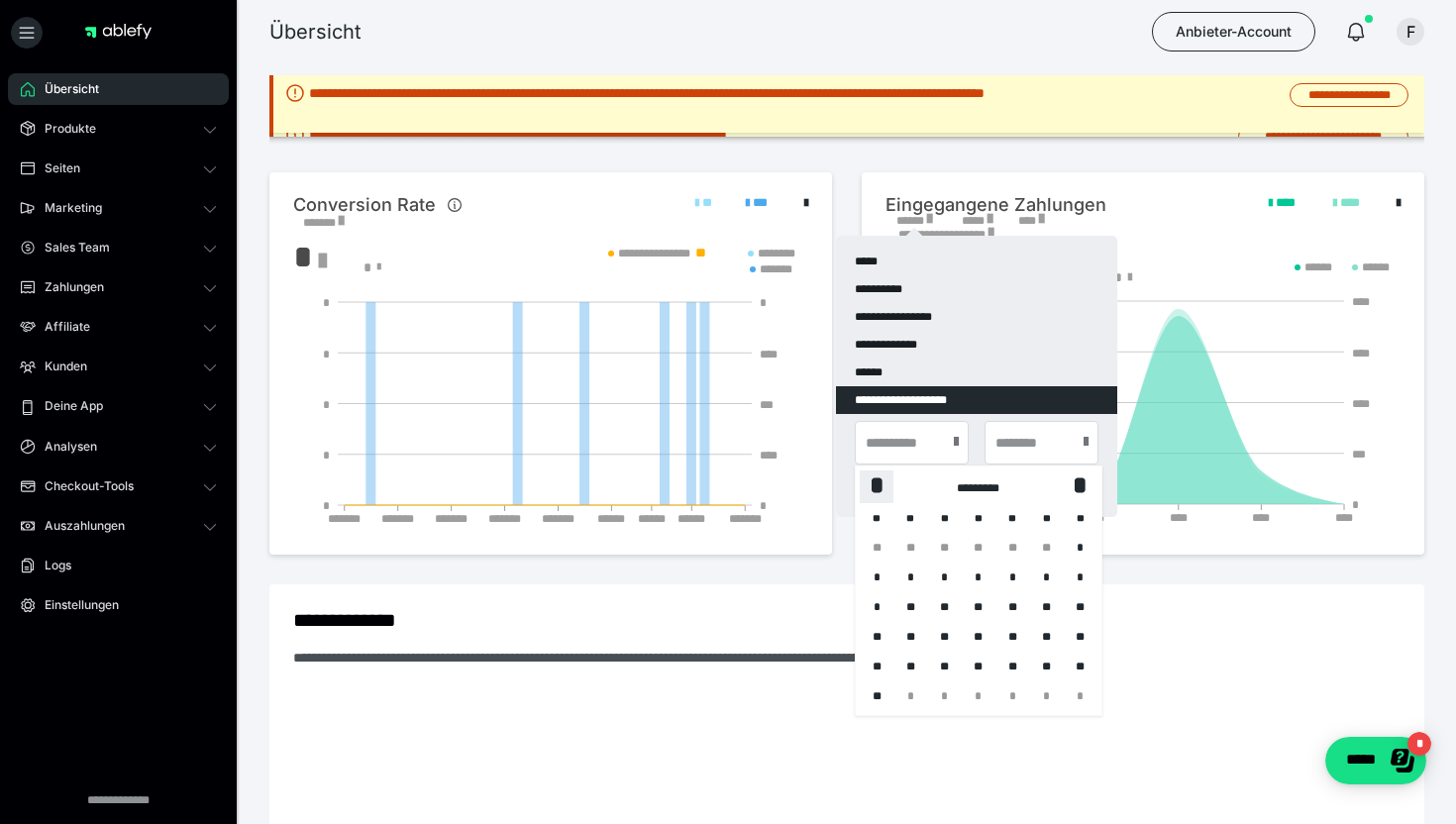 click on "*" at bounding box center [877, 485] 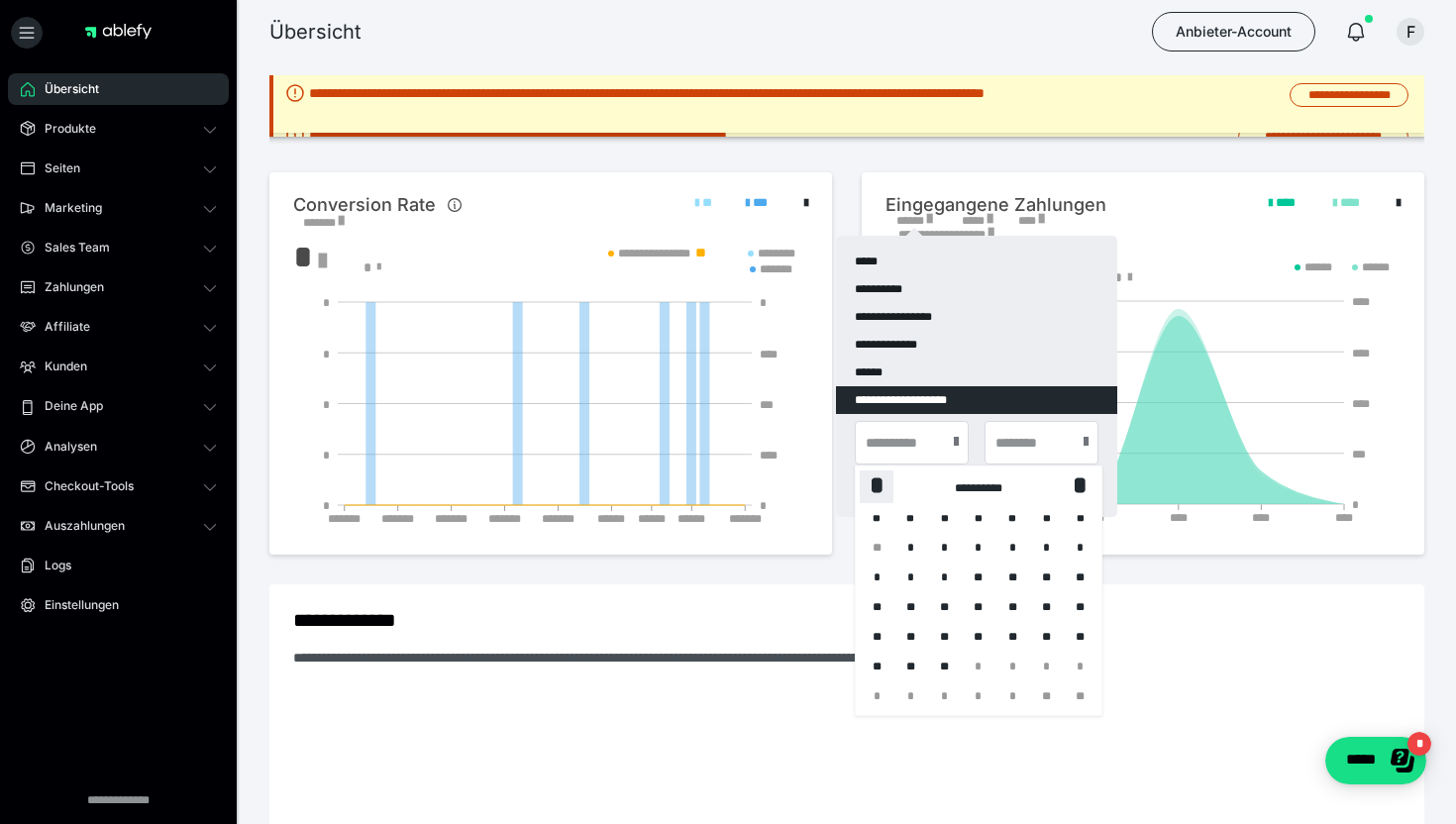 click on "*" at bounding box center (877, 485) 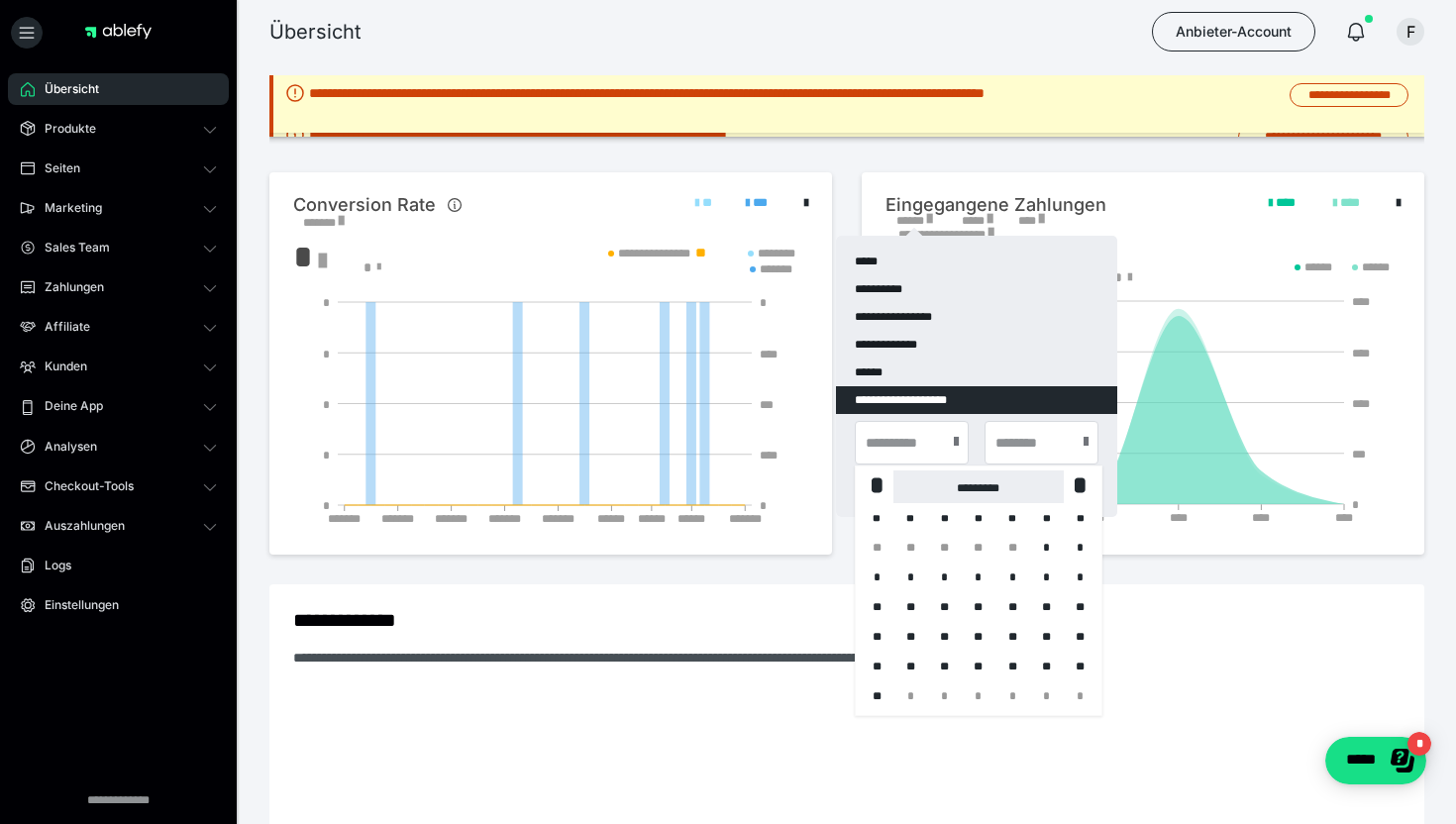 drag, startPoint x: 872, startPoint y: 482, endPoint x: 931, endPoint y: 484, distance: 59.033889 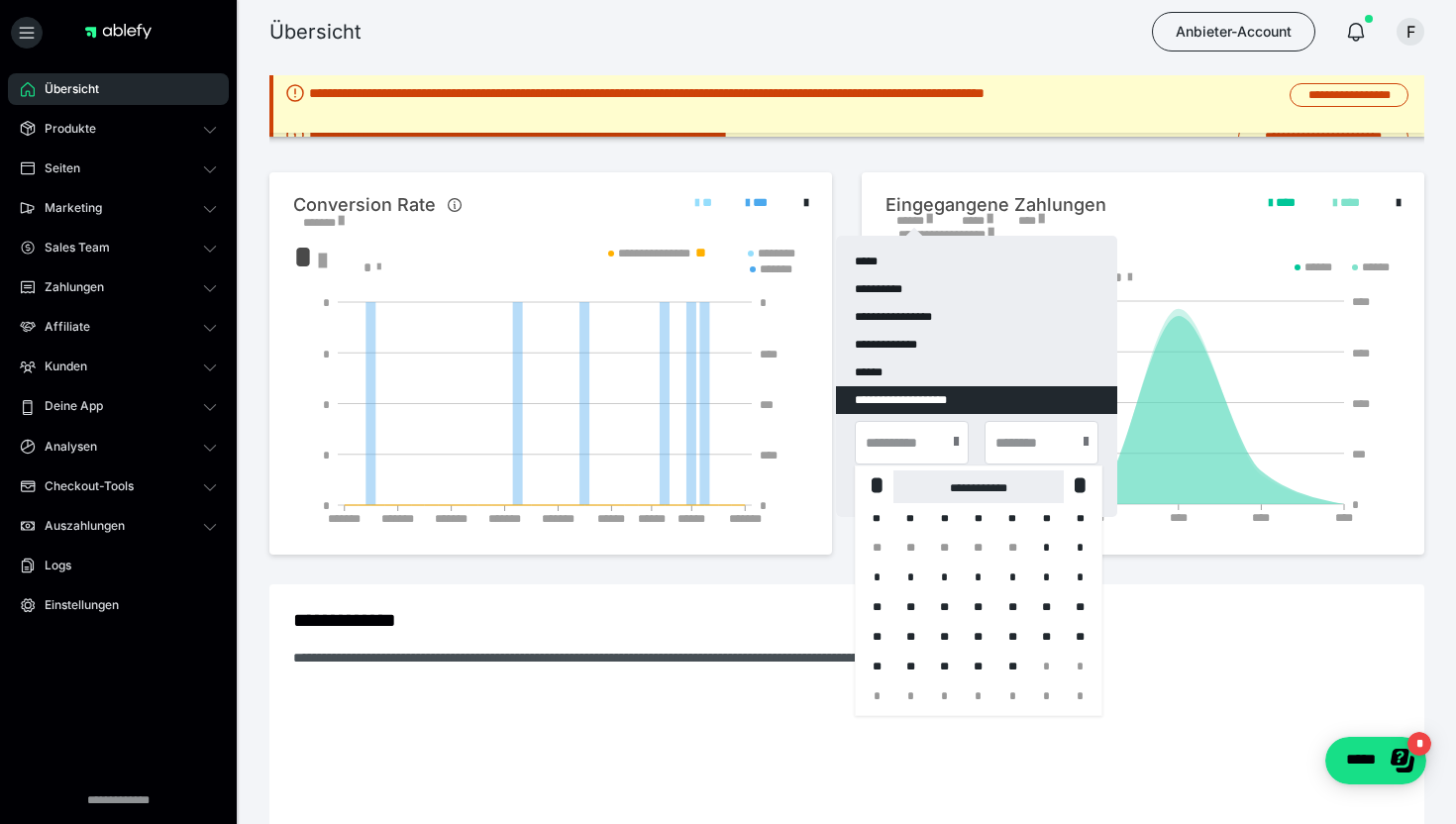 click on "**********" at bounding box center [978, 486] 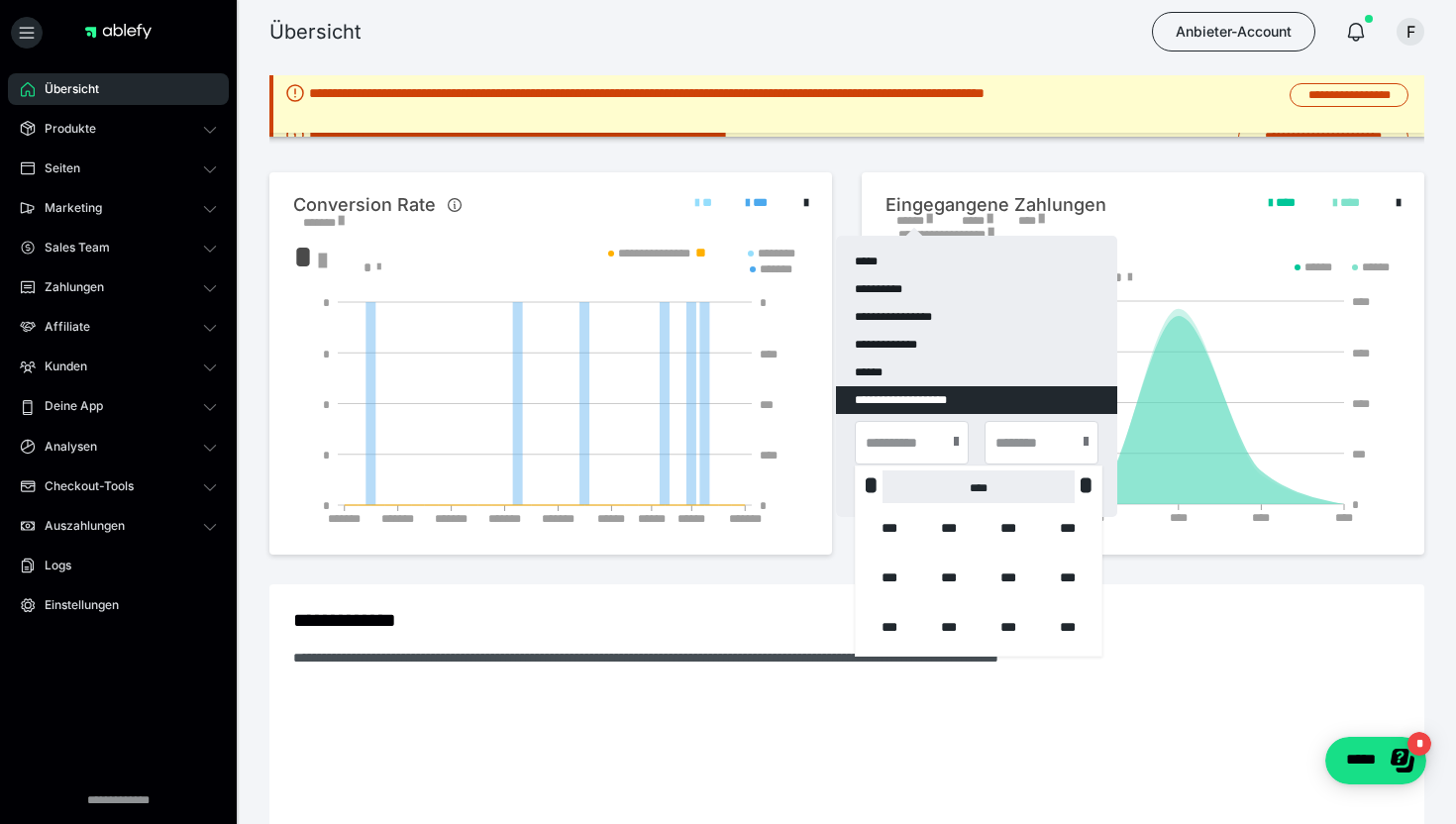 click on "****" at bounding box center (979, 486) 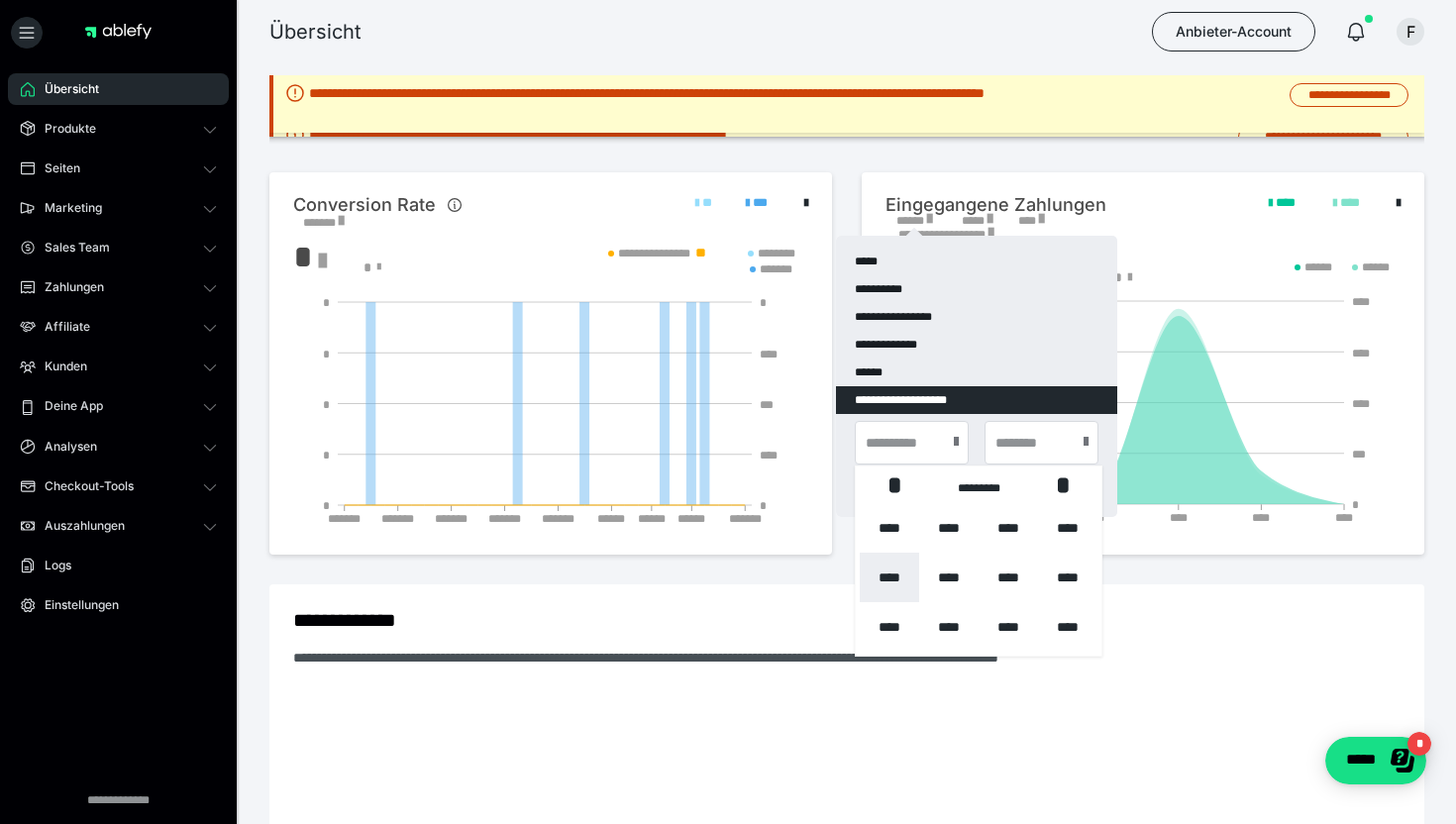 click on "****" at bounding box center [889, 577] 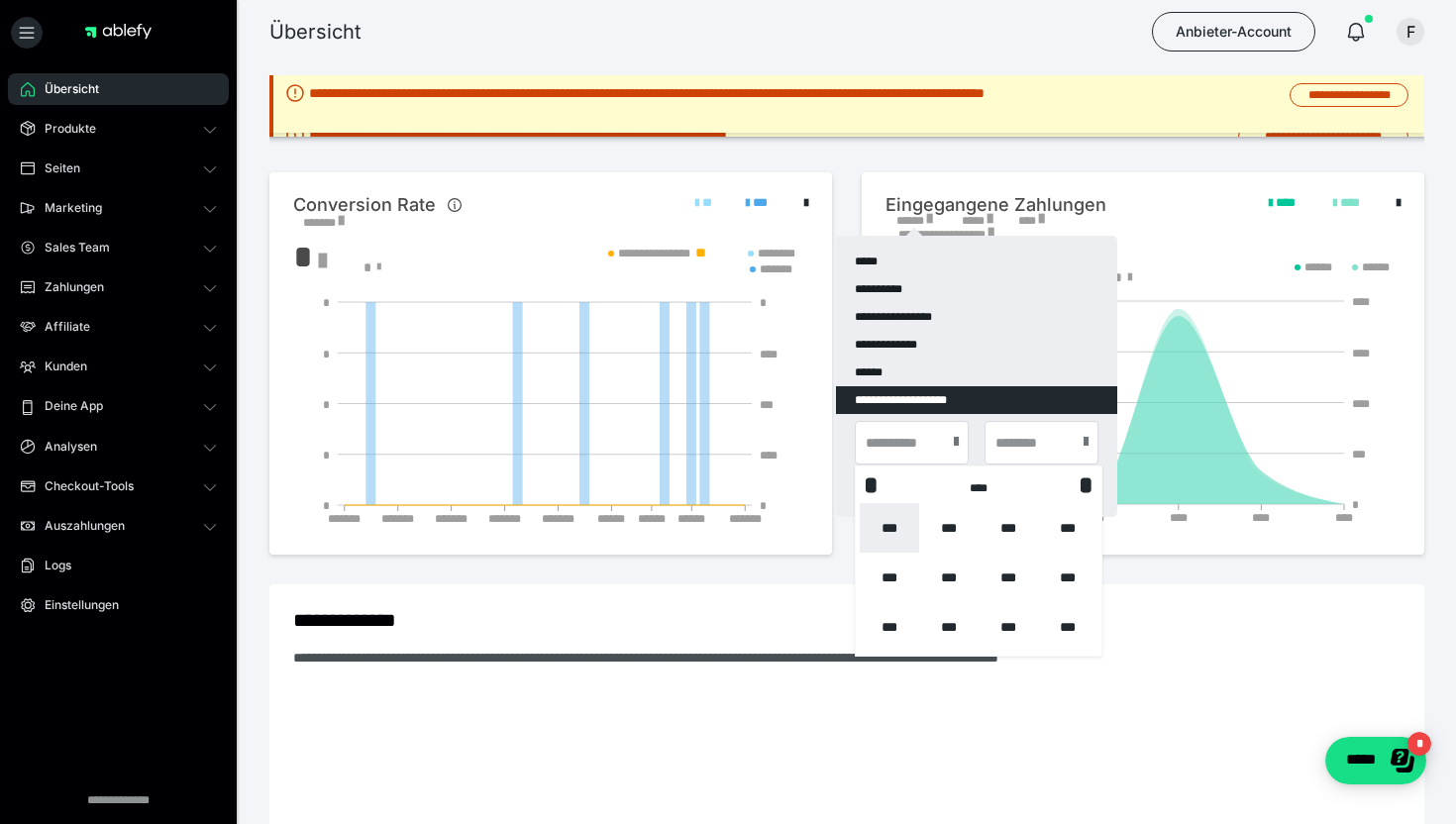click on "***" at bounding box center [889, 528] 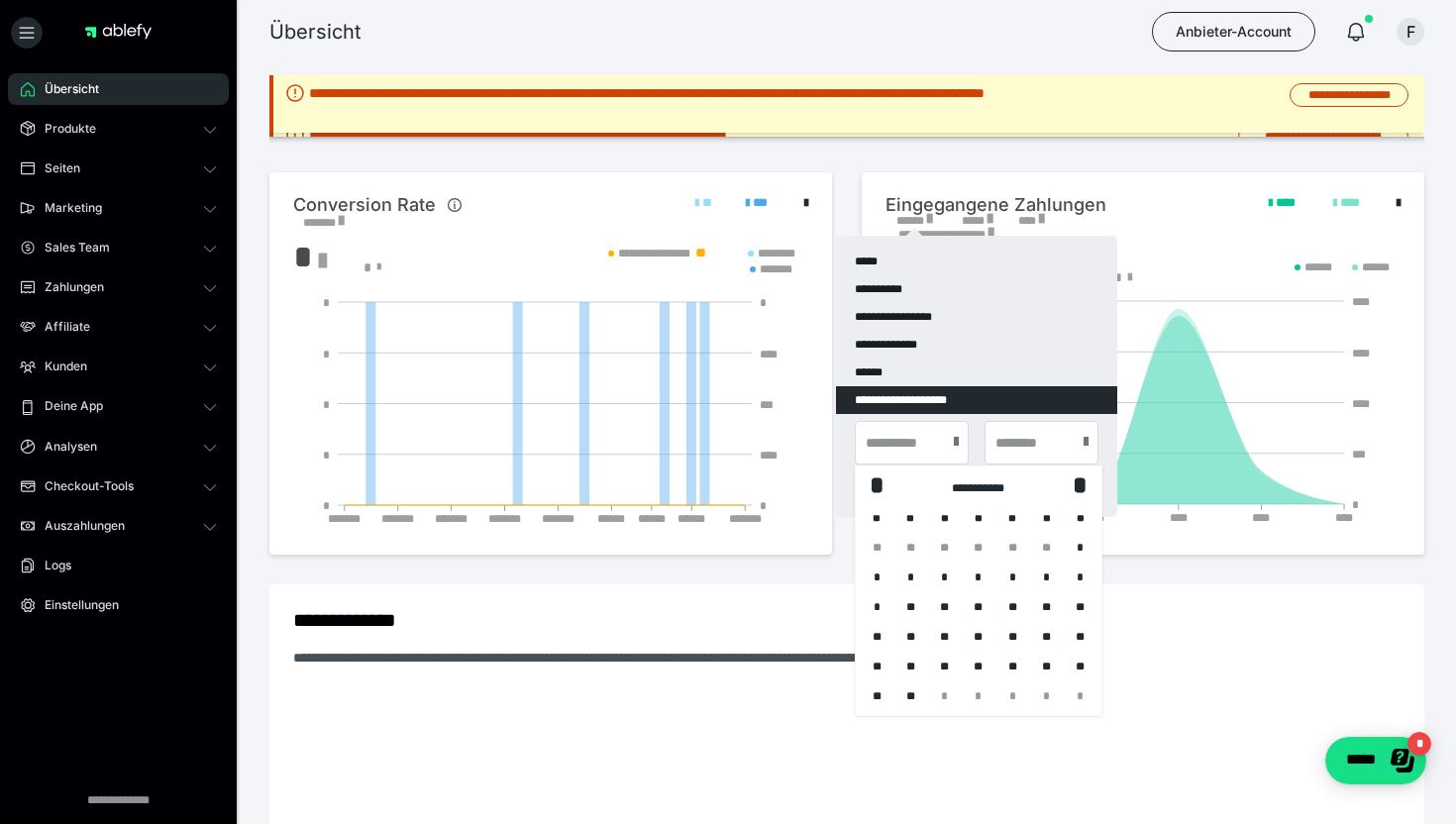 click on "*" at bounding box center (1081, 548) 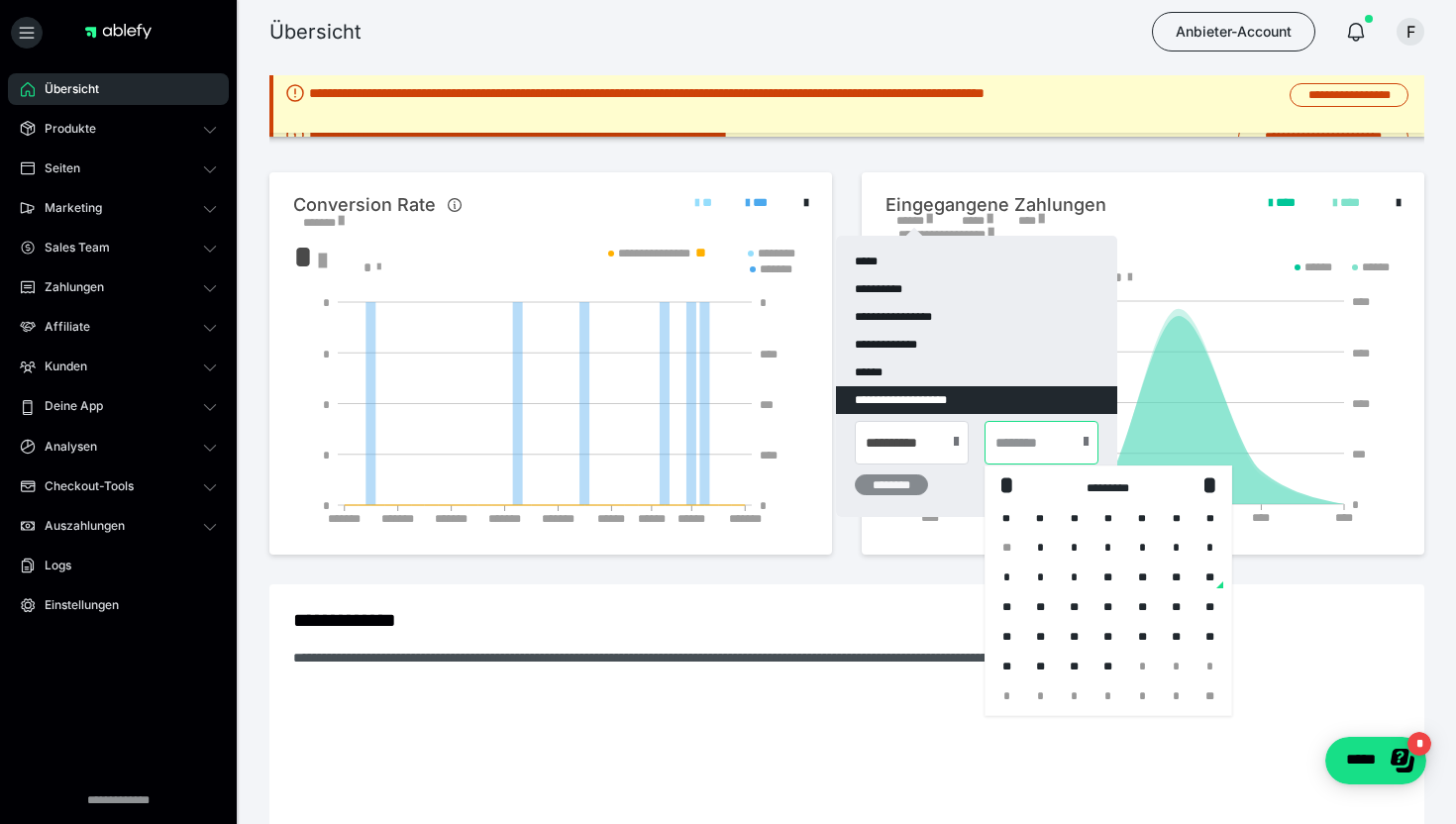click at bounding box center [1041, 443] 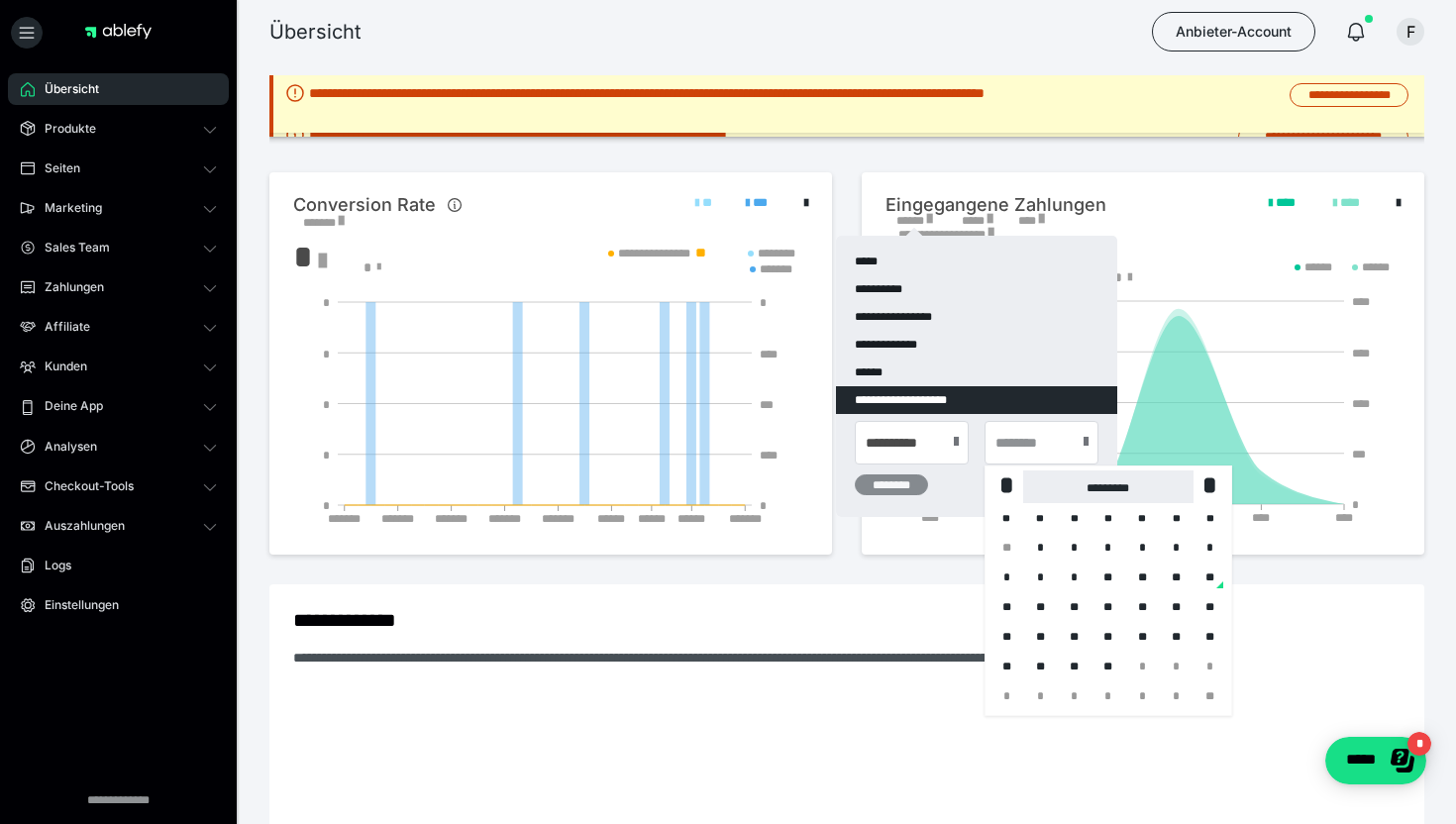 click on "*********" at bounding box center [1107, 486] 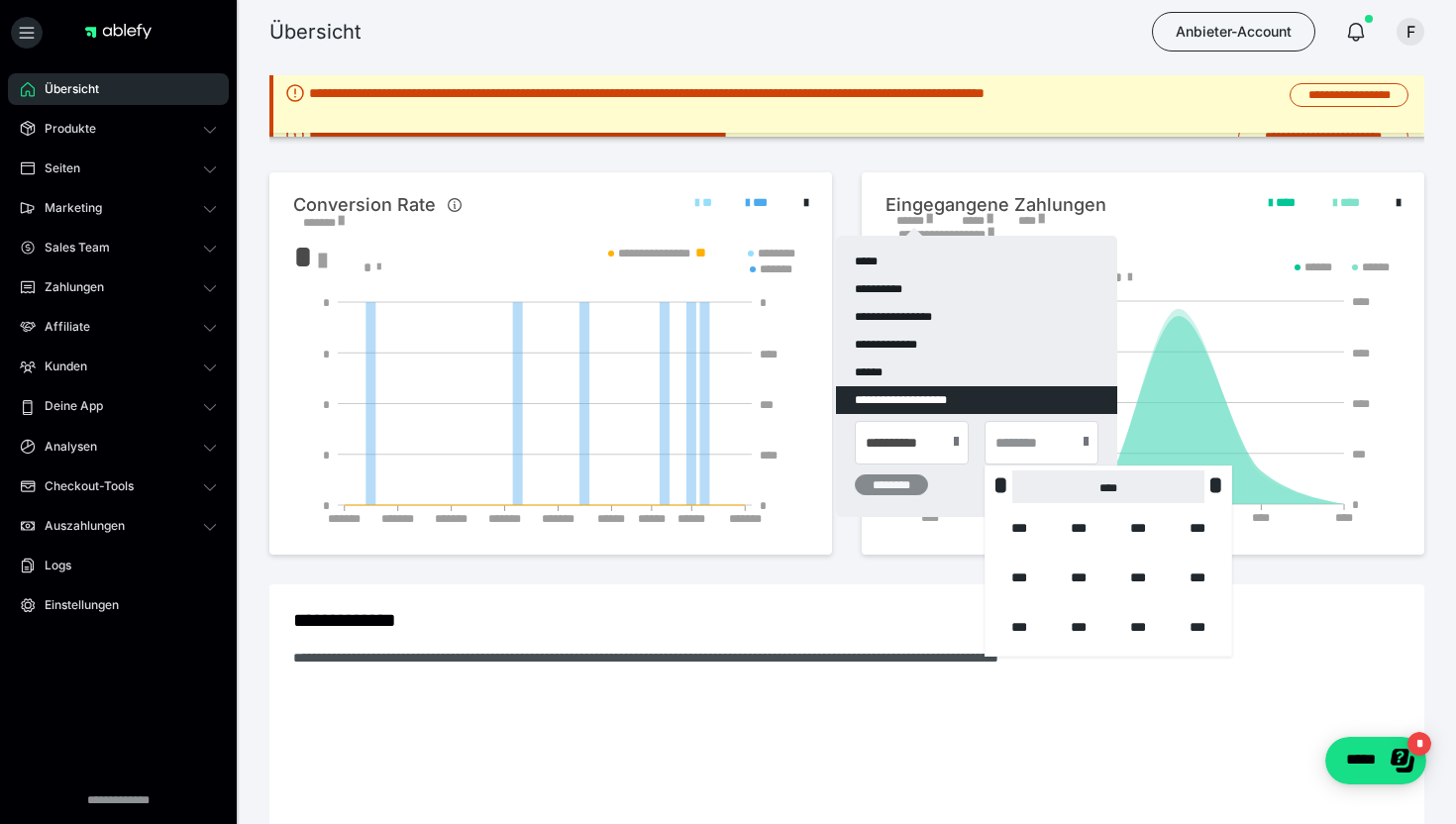 click on "****" at bounding box center (1108, 486) 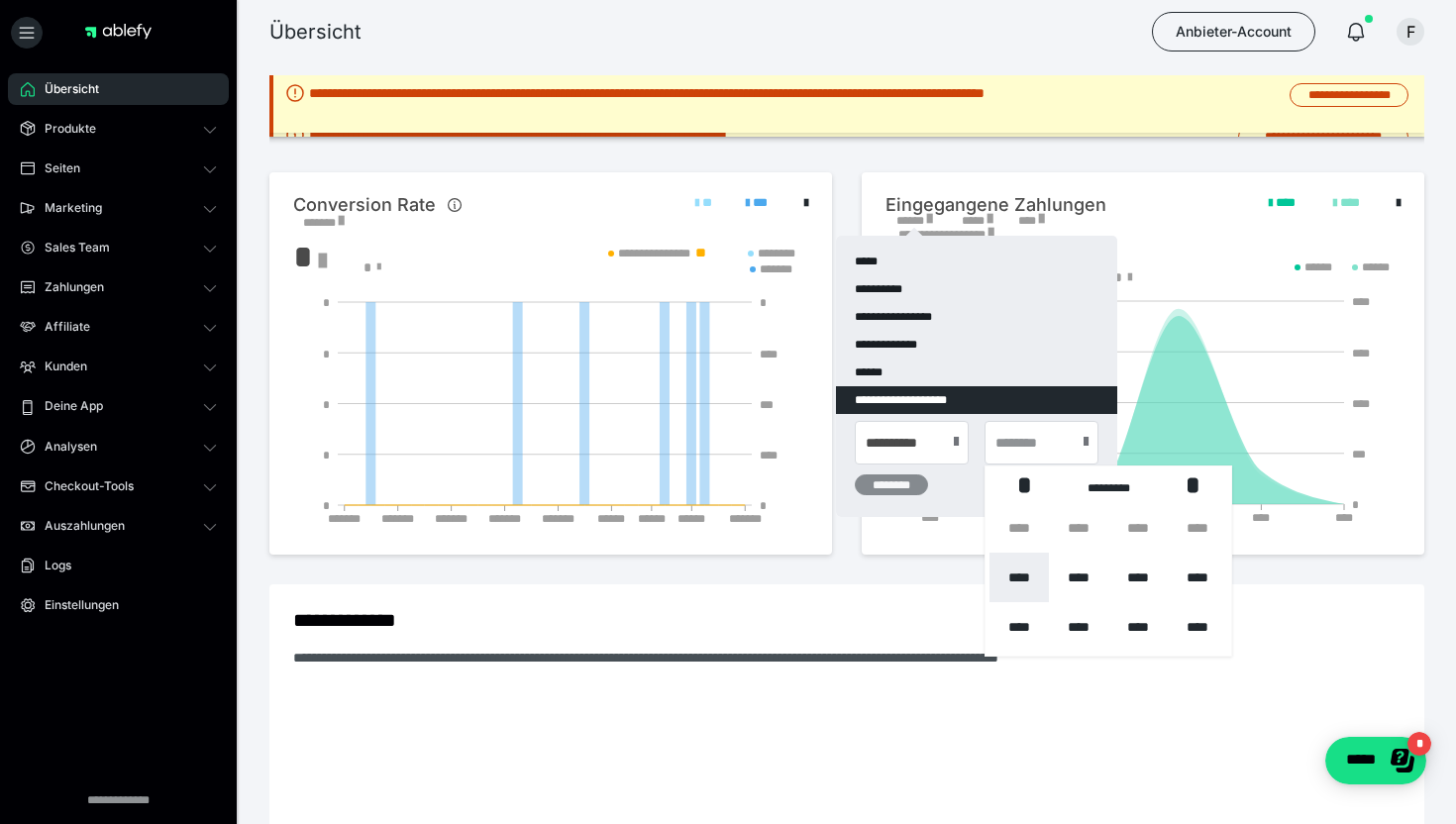 click on "****" at bounding box center [1019, 577] 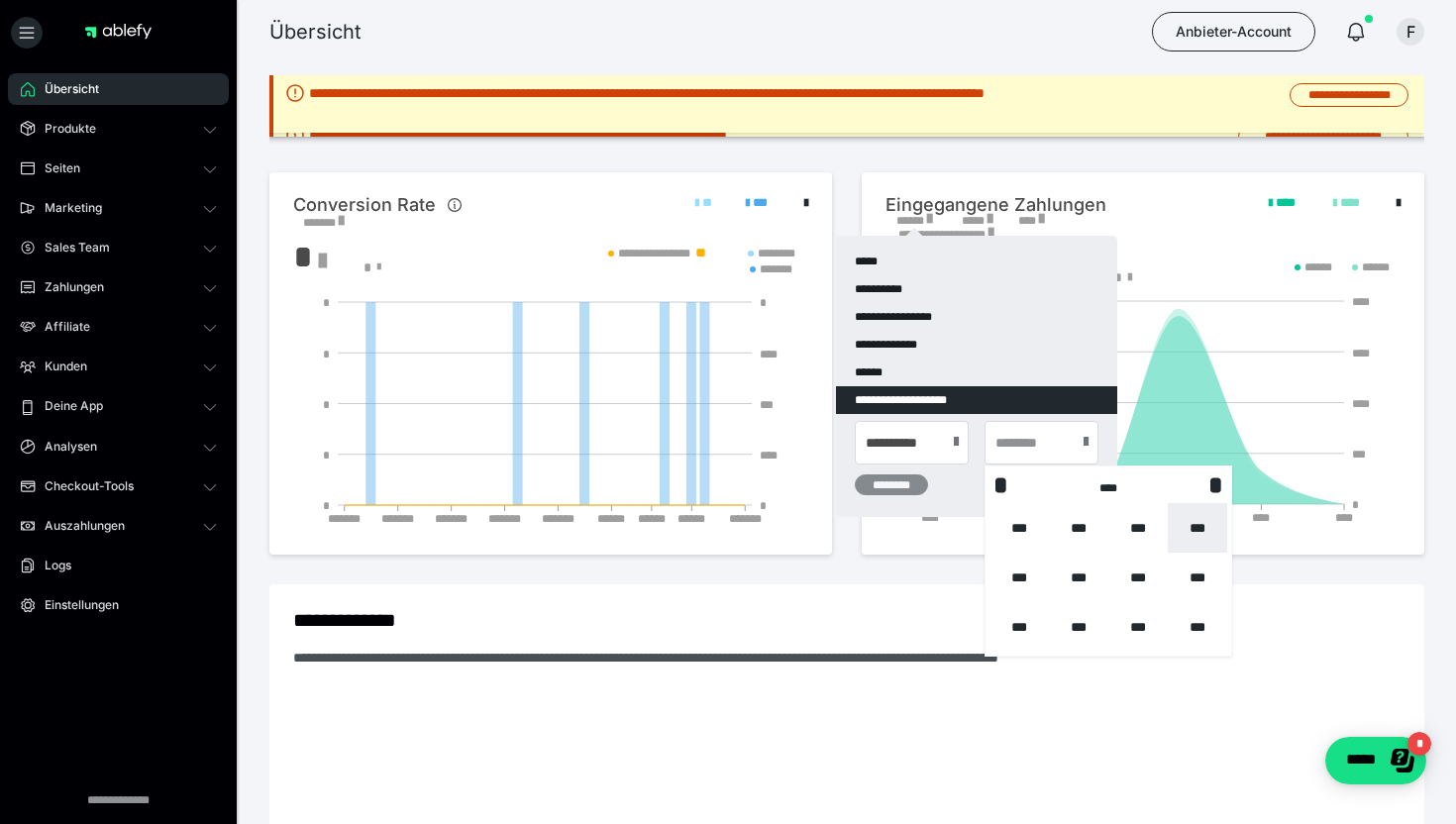 click on "***" at bounding box center (1197, 528) 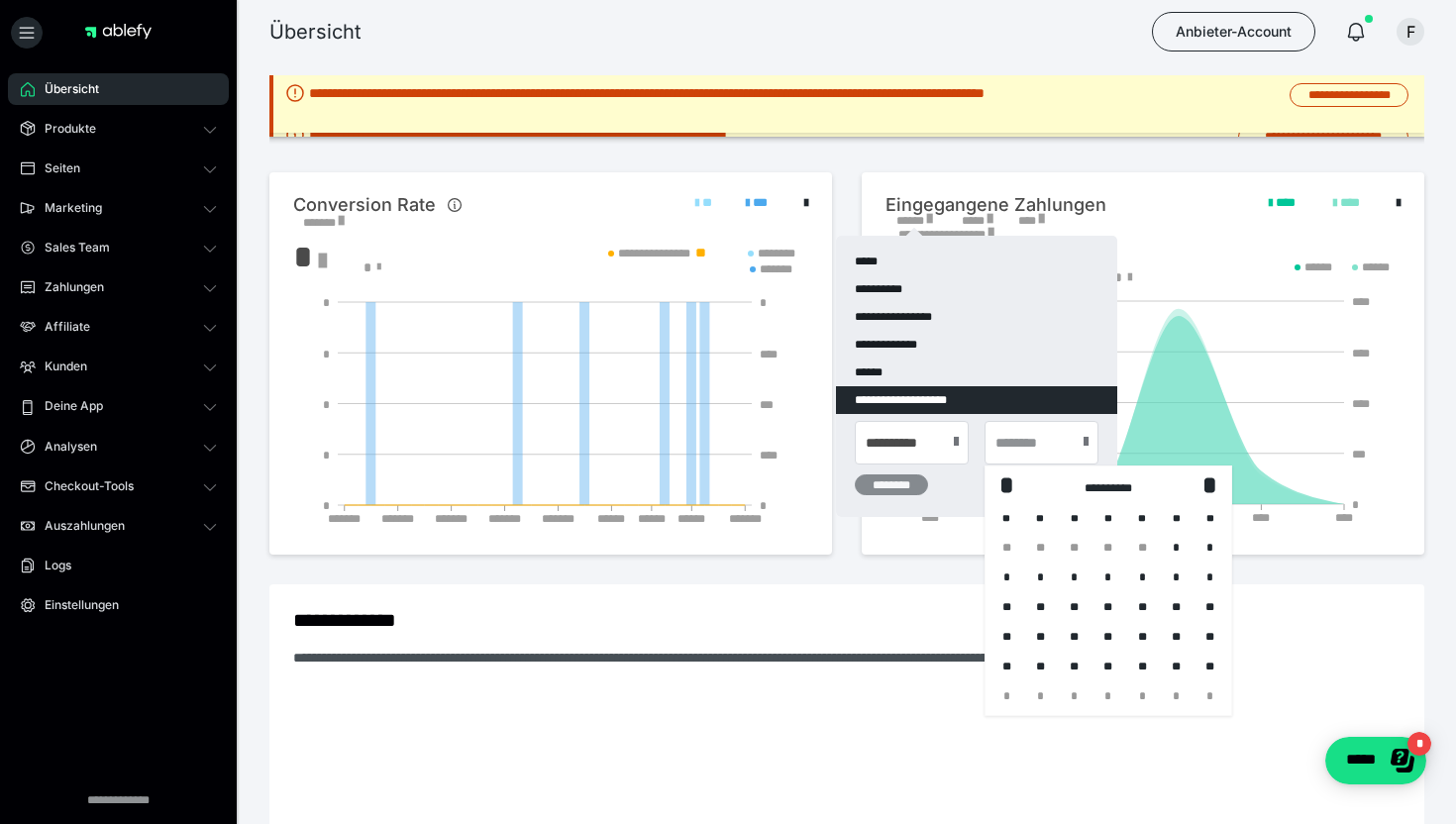click on "**" at bounding box center [1210, 667] 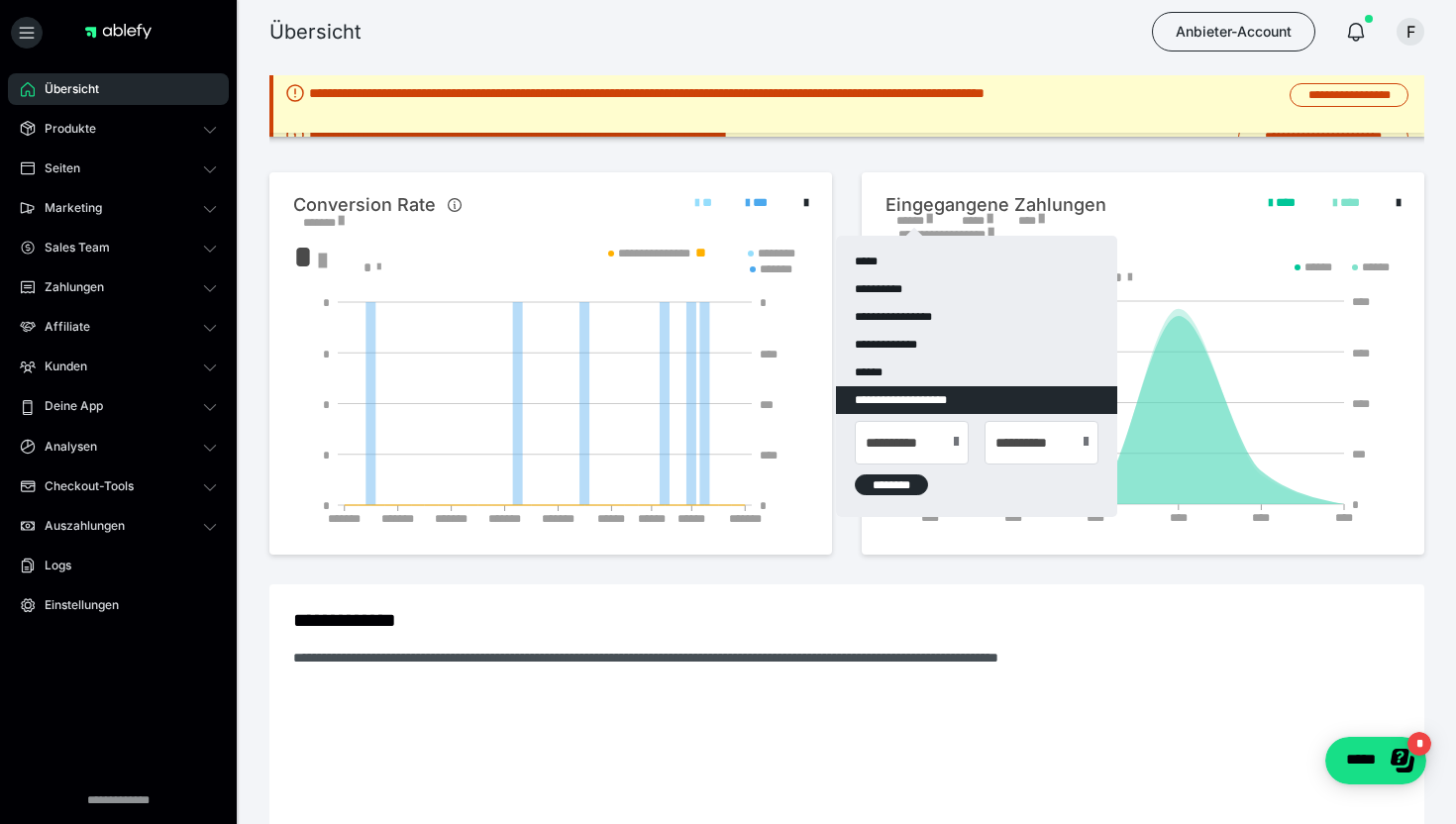click on "********" at bounding box center [891, 484] 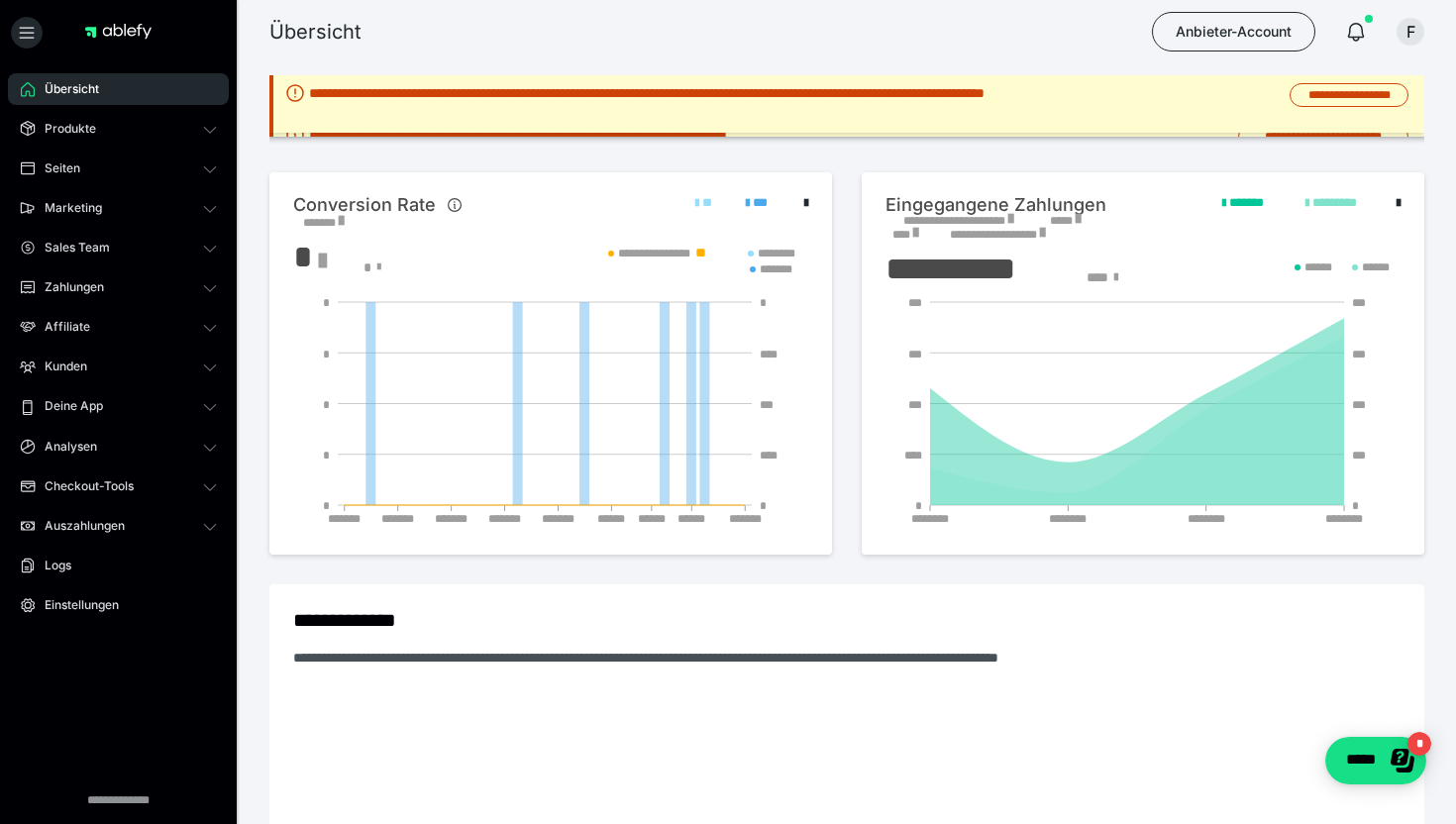 click at bounding box center (1078, 219) 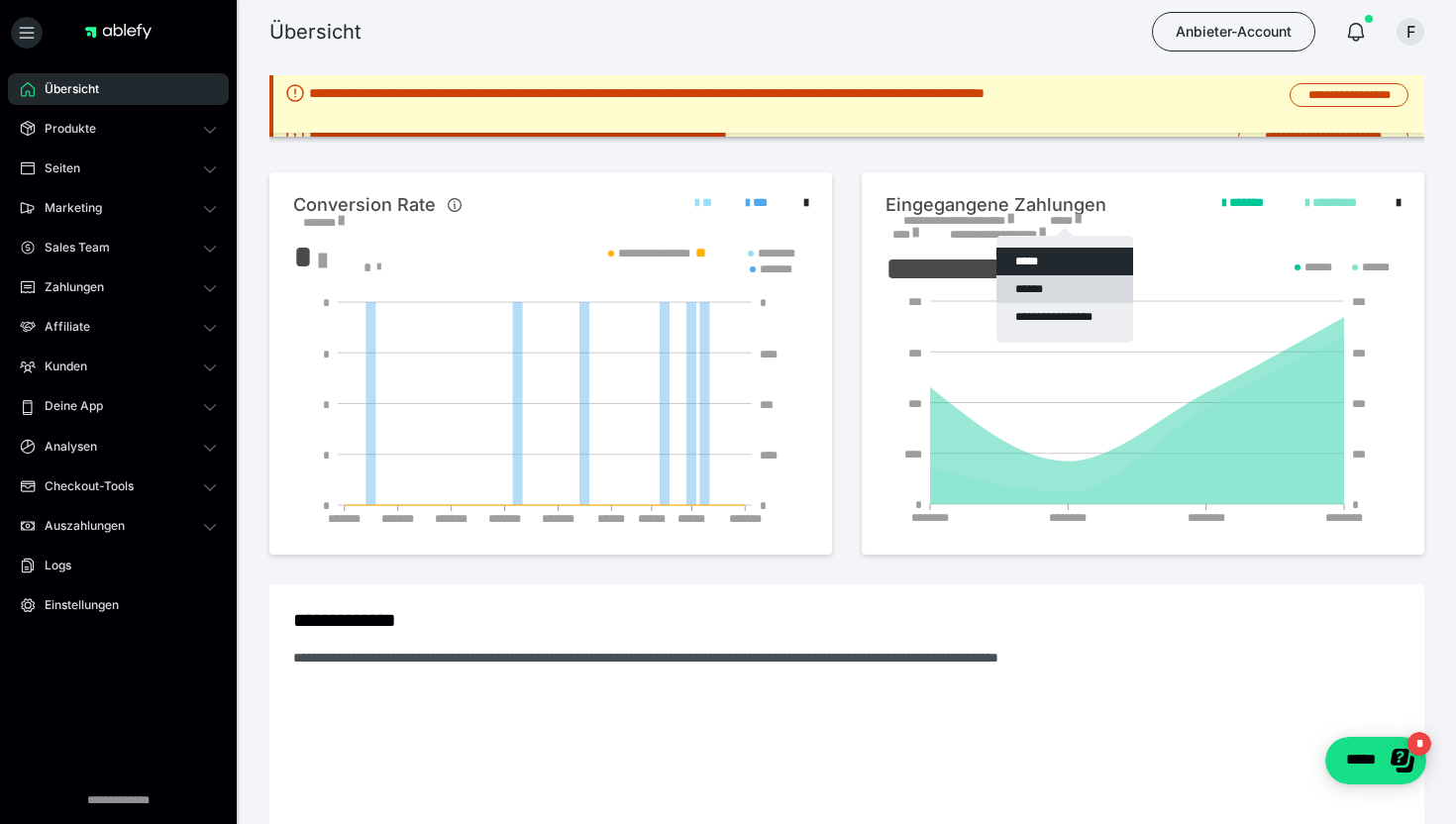 click on "******" at bounding box center (1065, 289) 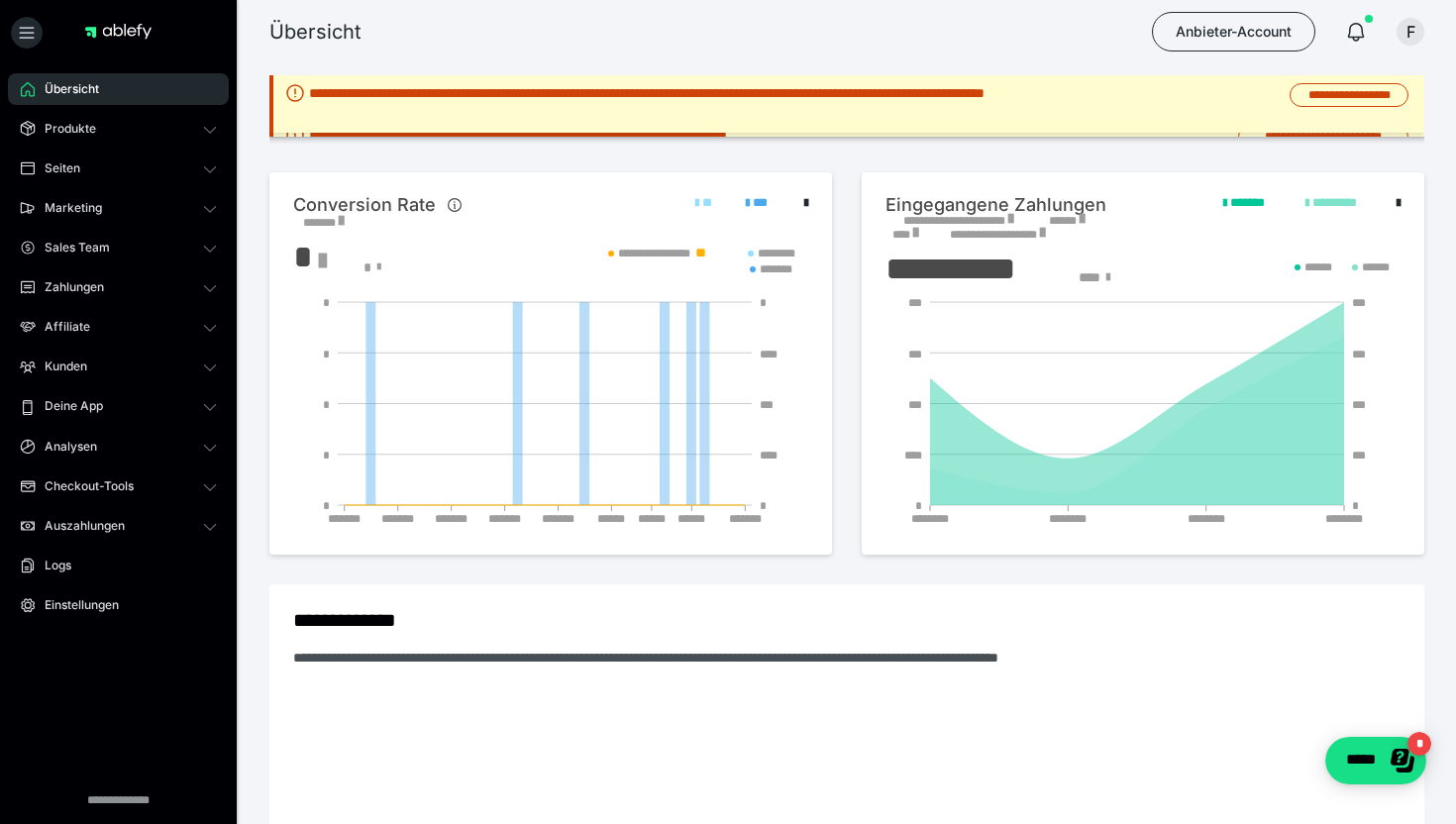 click on "**********" at bounding box center [958, 221] 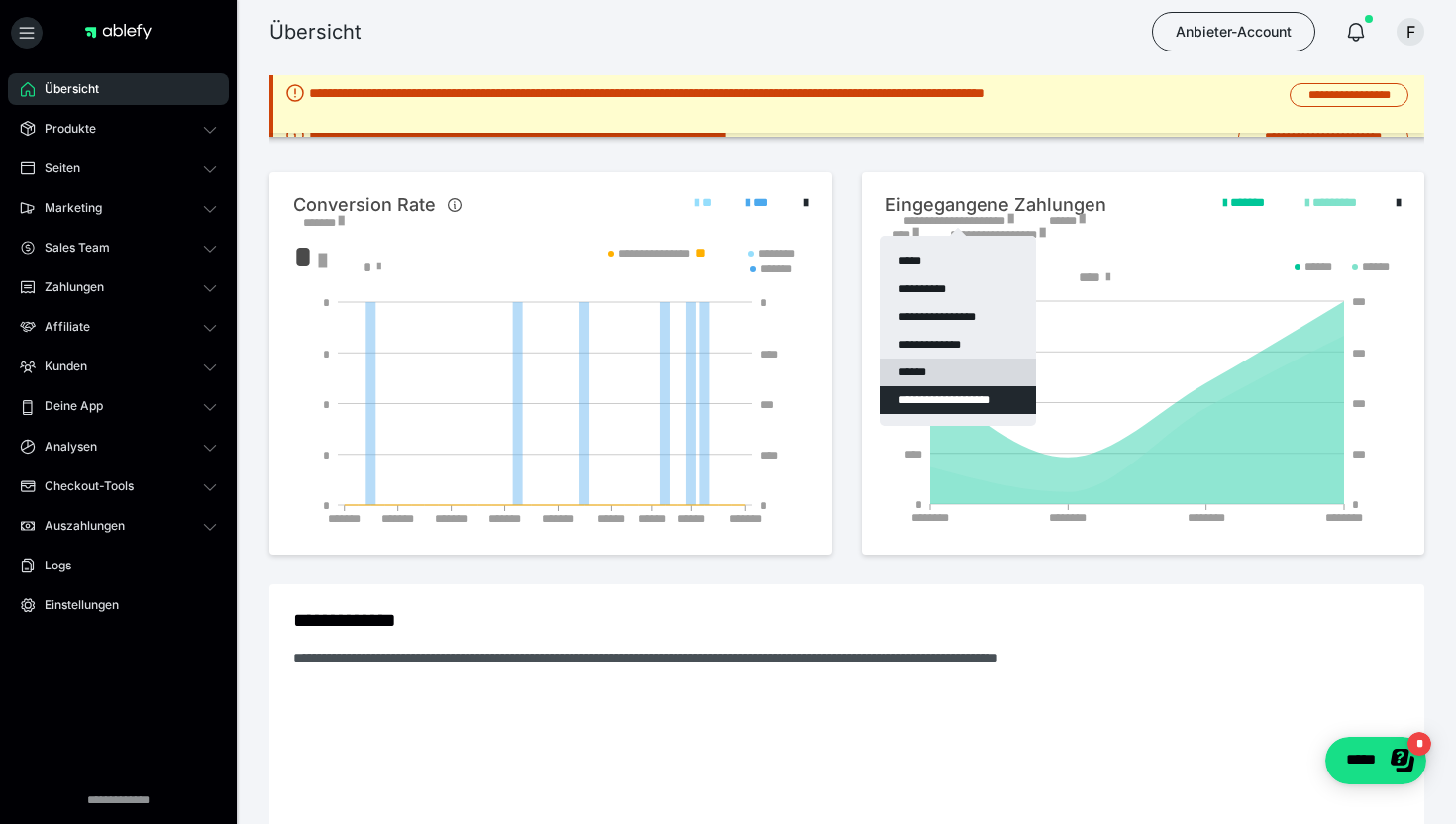 click on "******" at bounding box center (958, 372) 